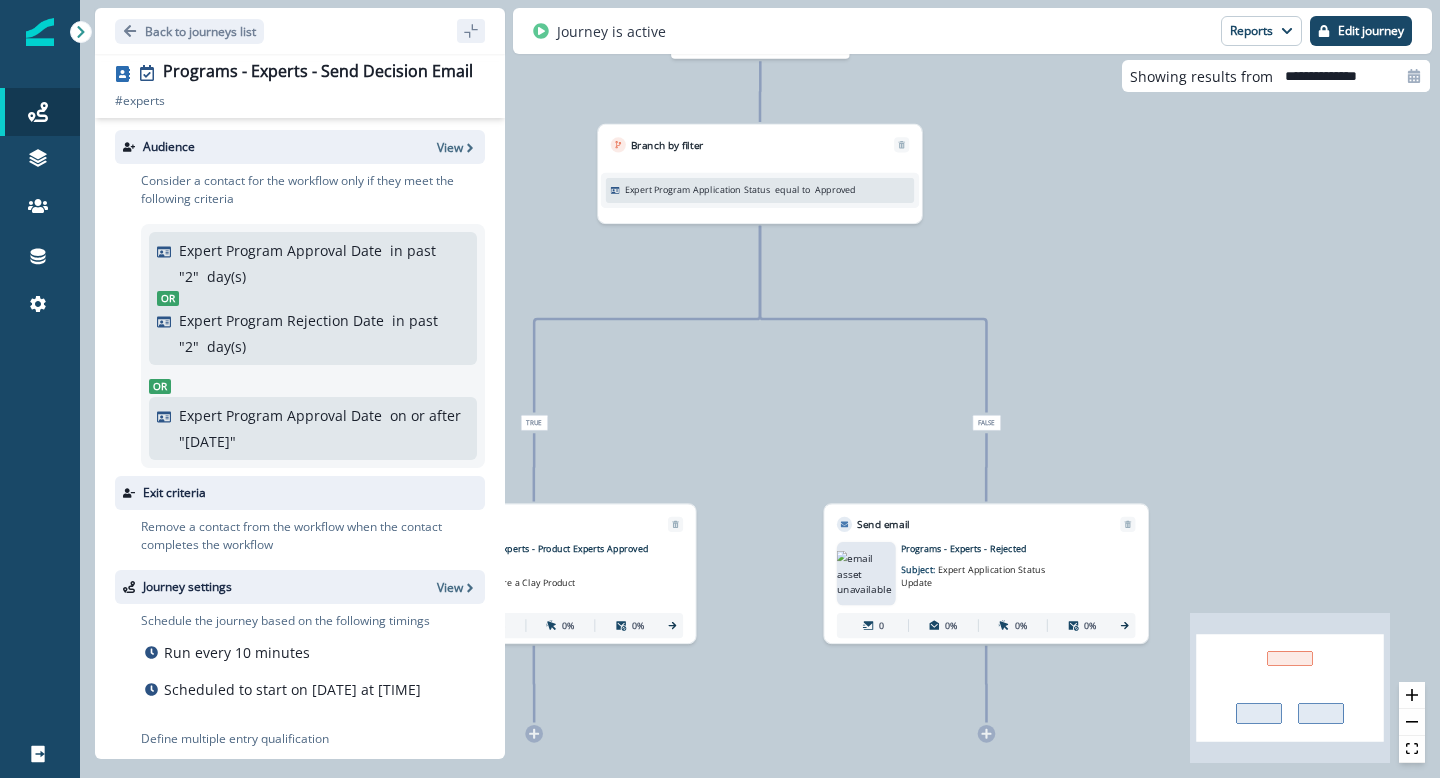 scroll, scrollTop: 0, scrollLeft: 0, axis: both 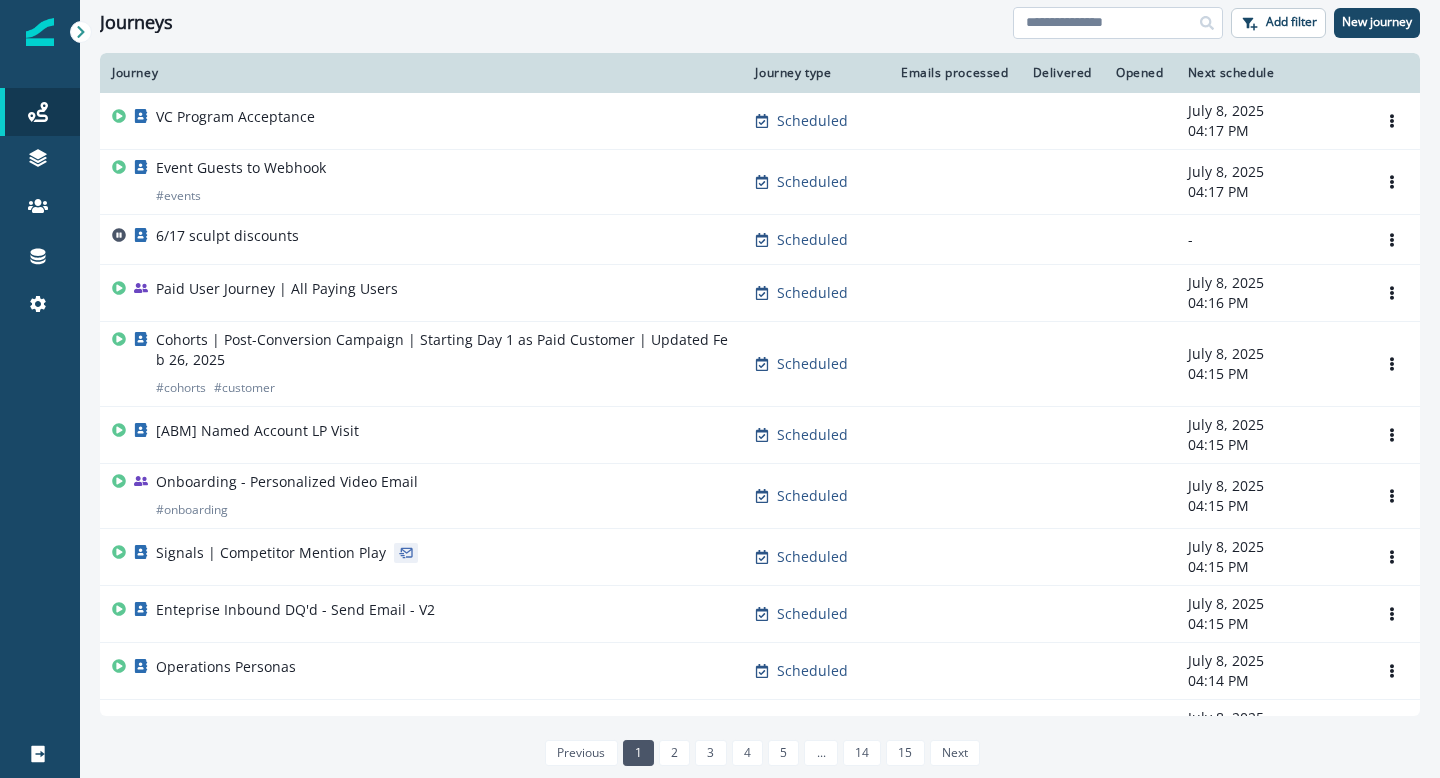 click at bounding box center [1118, 23] 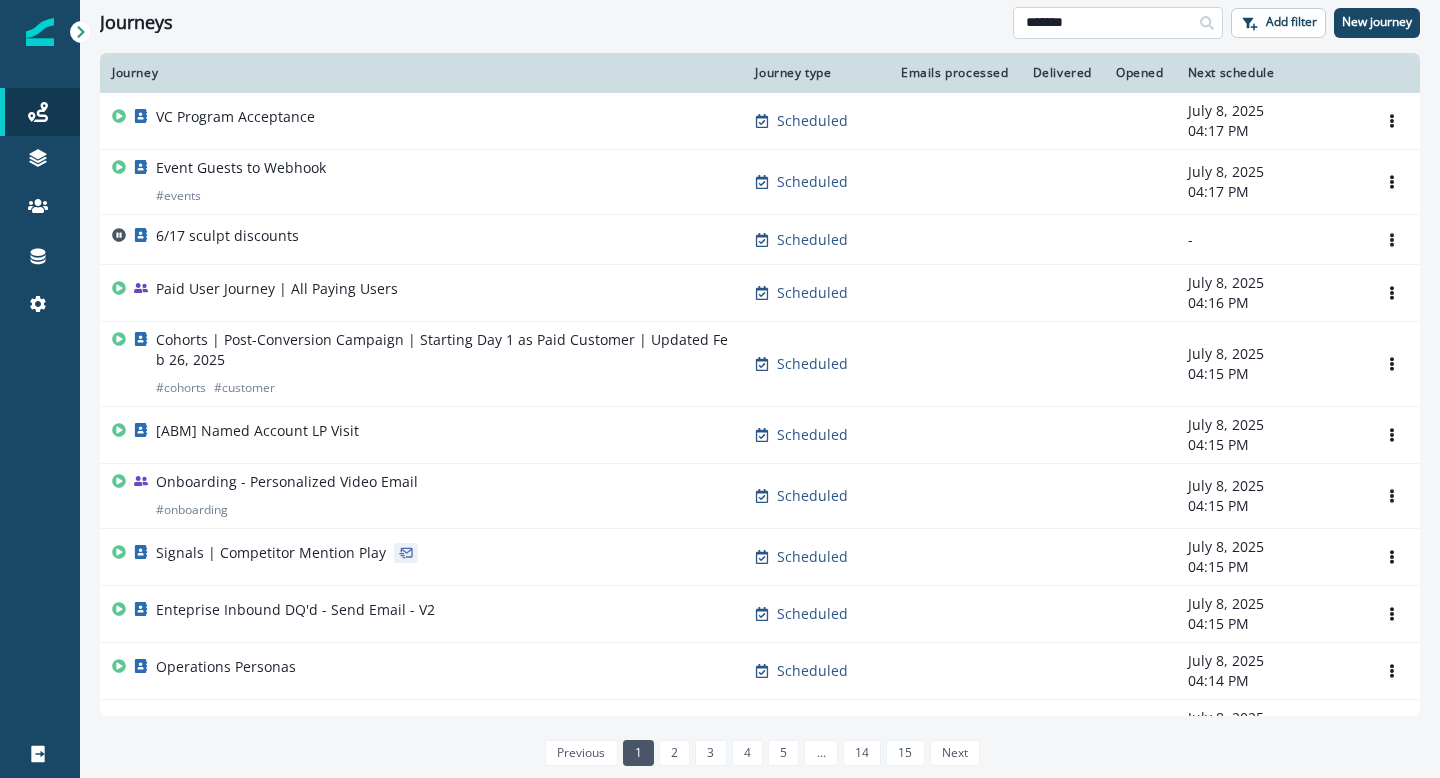 type on "*******" 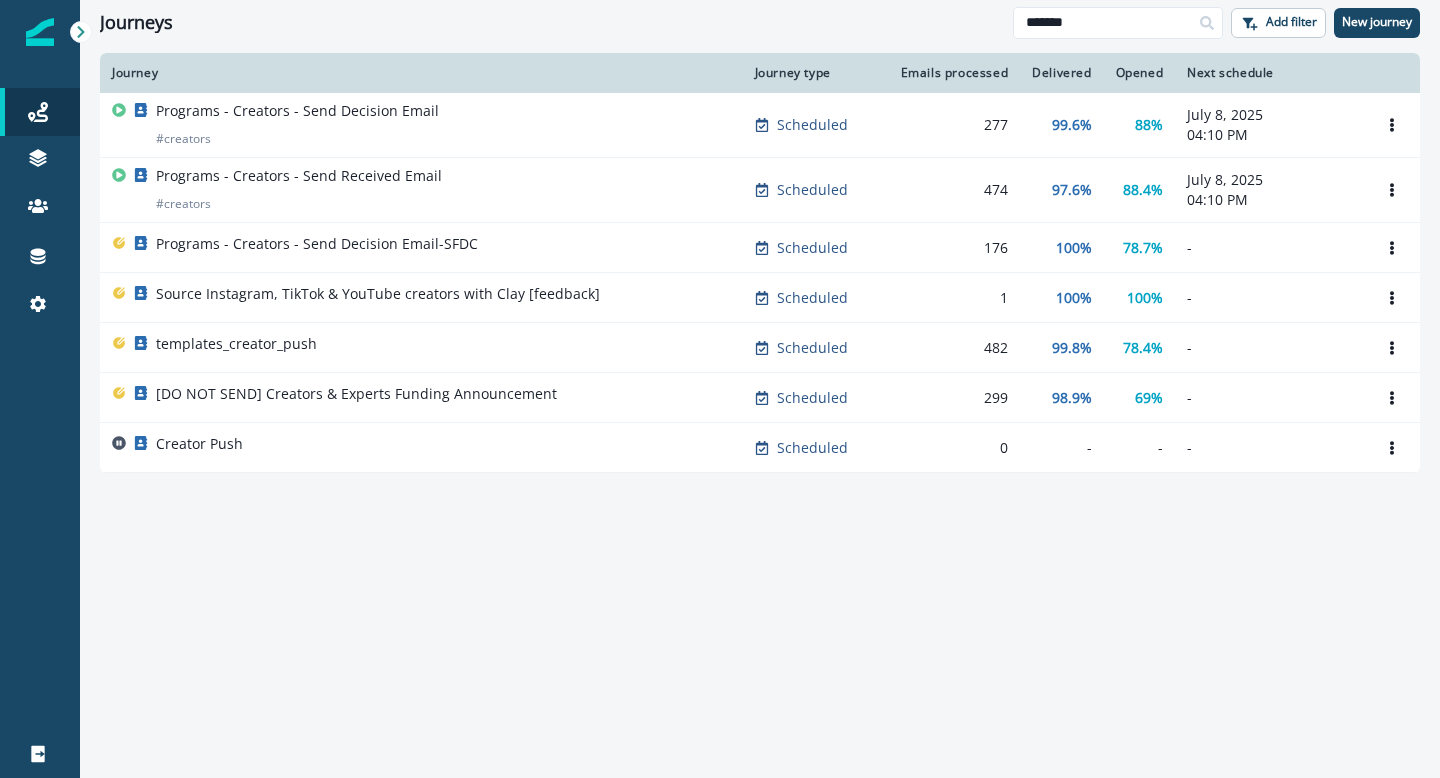 click on "Programs - Creators - Send Decision Email # creators" at bounding box center (421, 125) 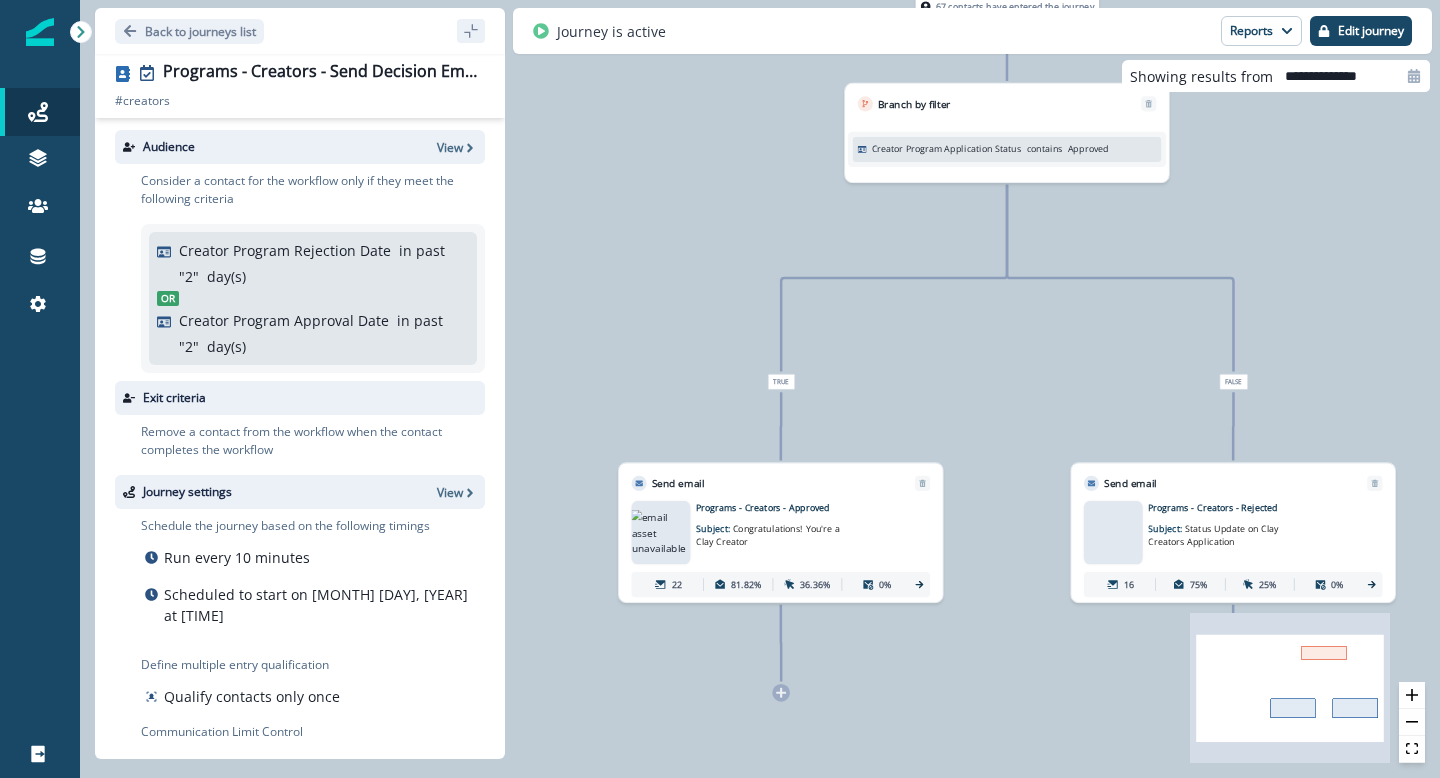 drag, startPoint x: 776, startPoint y: 435, endPoint x: 1023, endPoint y: 394, distance: 250.37971 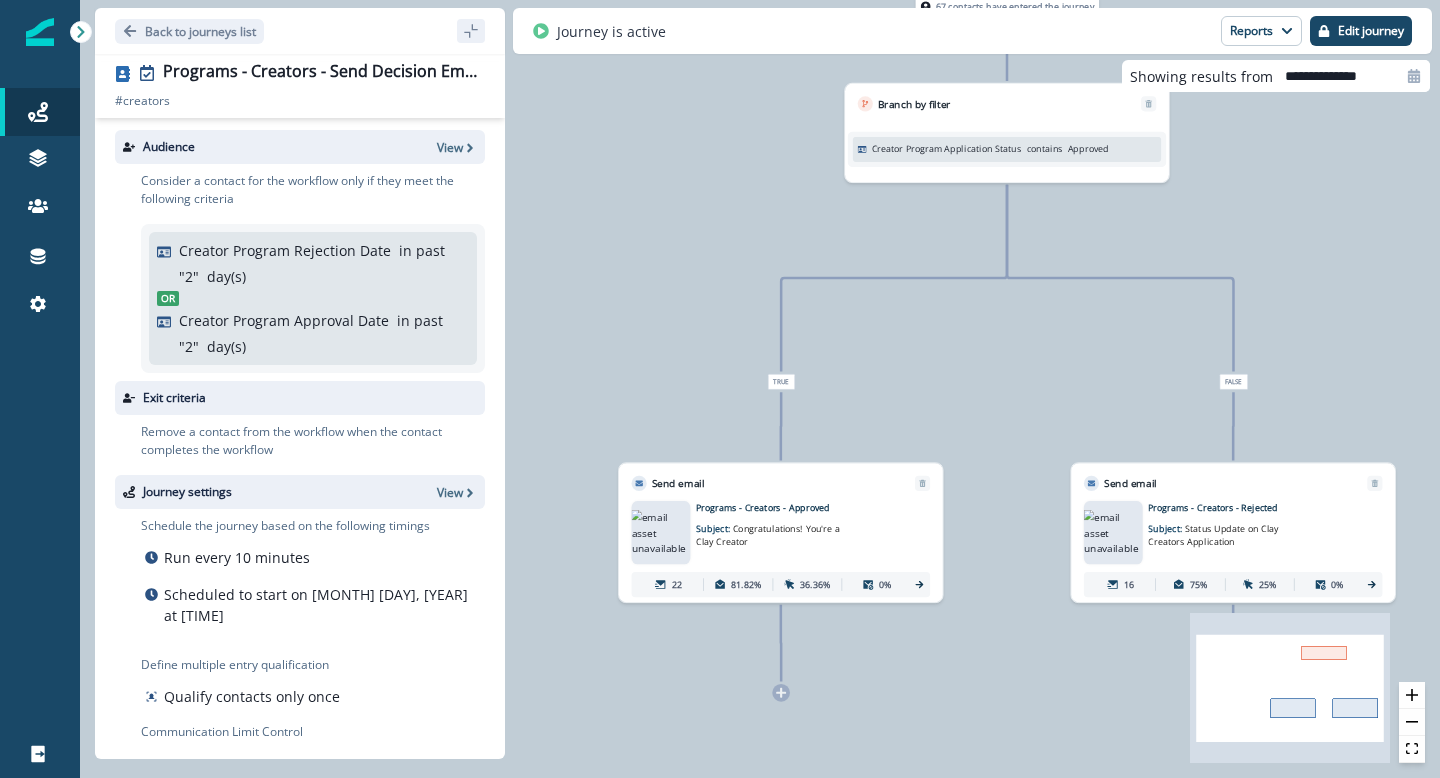 click on "67 contacts have entered the journey Branch by filter Creator Program Application Status contains   Approved   True Send email Email asset changed, journey reports will be subject to change This asset has overrides for  Programs - Creators - Approved Subject:   Congratulations! You're a Clay Creator 22 81.82% 36.36% 0% False Send email Email asset changed, journey reports will be subject to change This asset has overrides for  Programs - Creators - Rejected Subject:   Status Update on Clay Creators Application 16 75% 25% 0%" at bounding box center (760, 389) 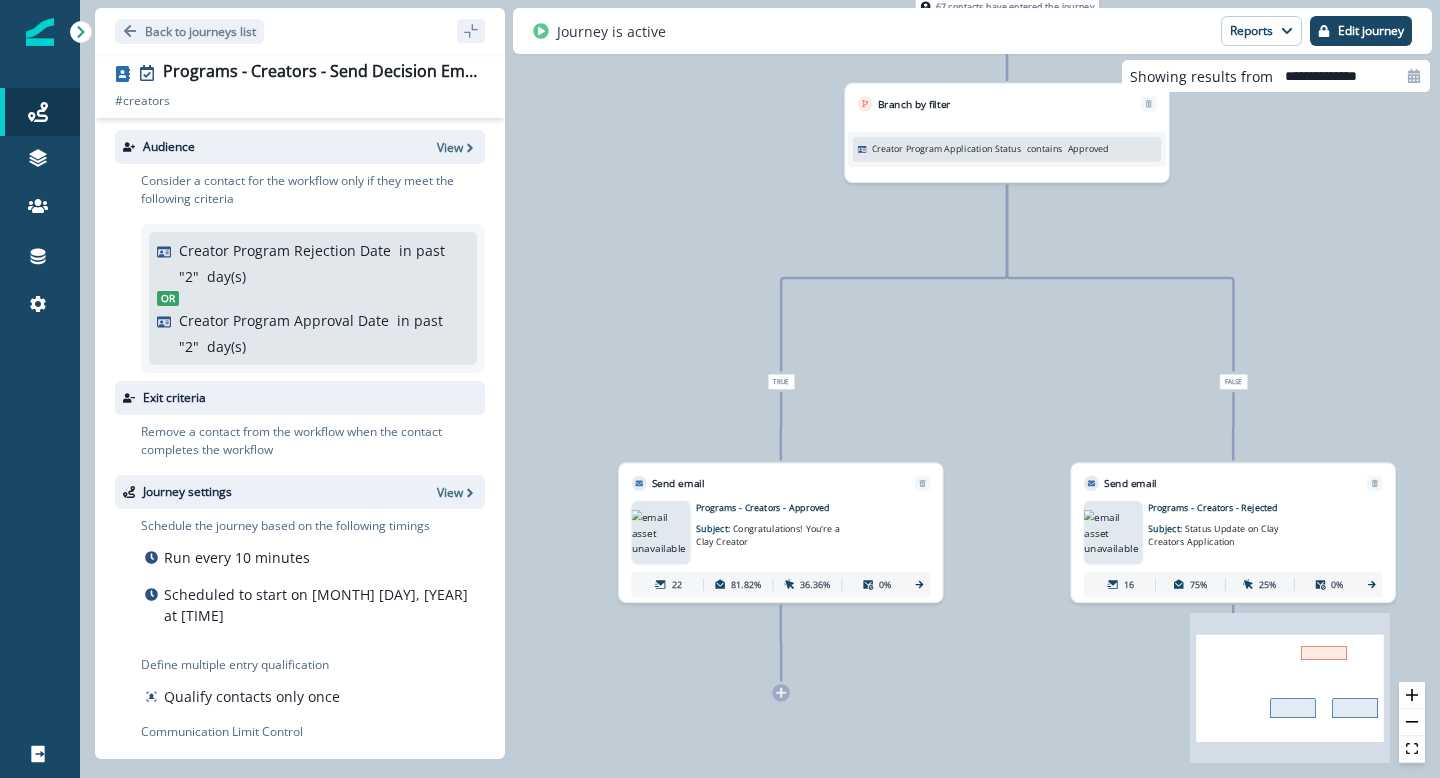 click on "67 contacts have entered the journey Branch by filter Creator Program Application Status contains   Approved   True Send email Email asset changed, journey reports will be subject to change This asset has overrides for  Programs - Creators - Approved Subject:   Congratulations! You're a Clay Creator 22 81.82% 36.36% 0% False Send email Email asset changed, journey reports will be subject to change This asset has overrides for  Programs - Creators - Rejected Subject:   Status Update on Clay Creators Application 16 75% 25% 0%" at bounding box center [760, 389] 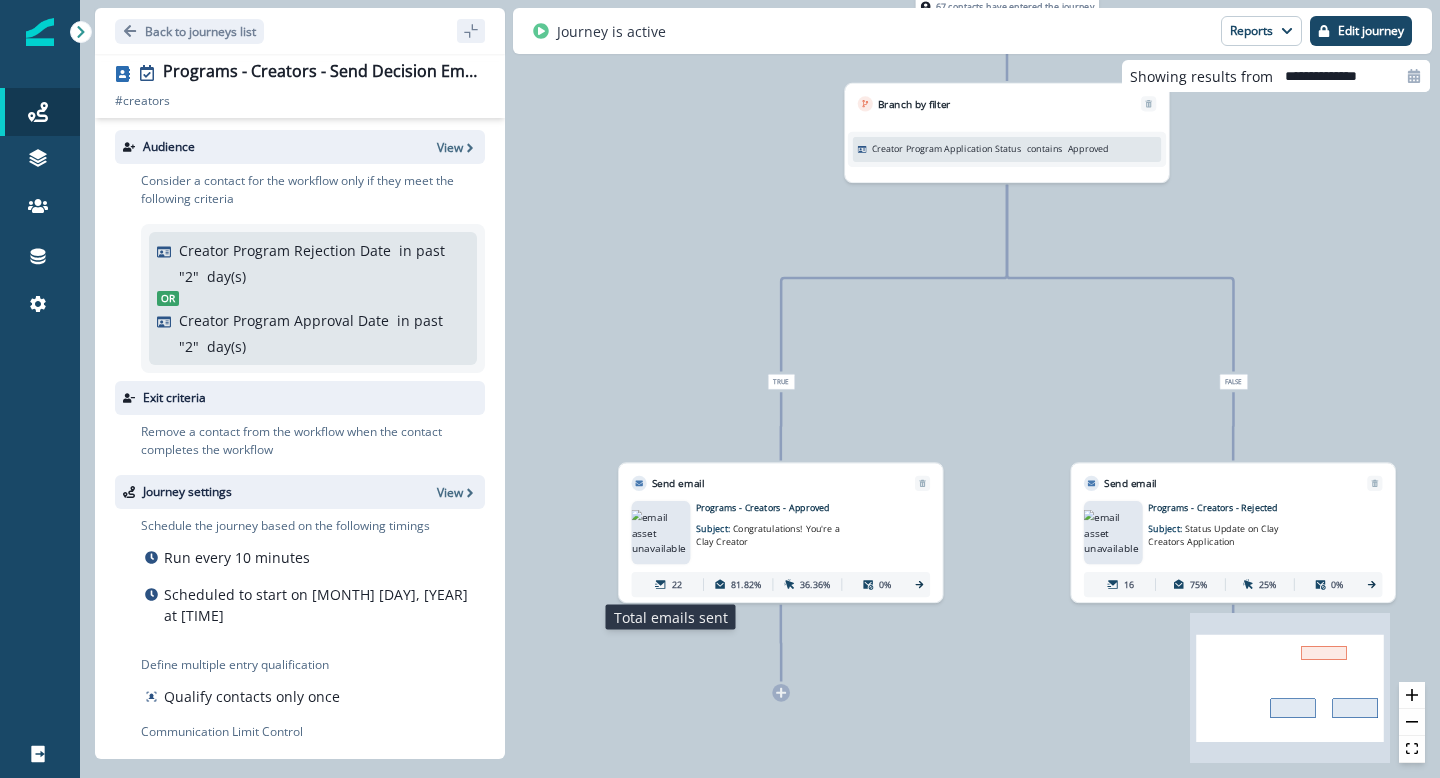 click on "22" at bounding box center [677, 584] 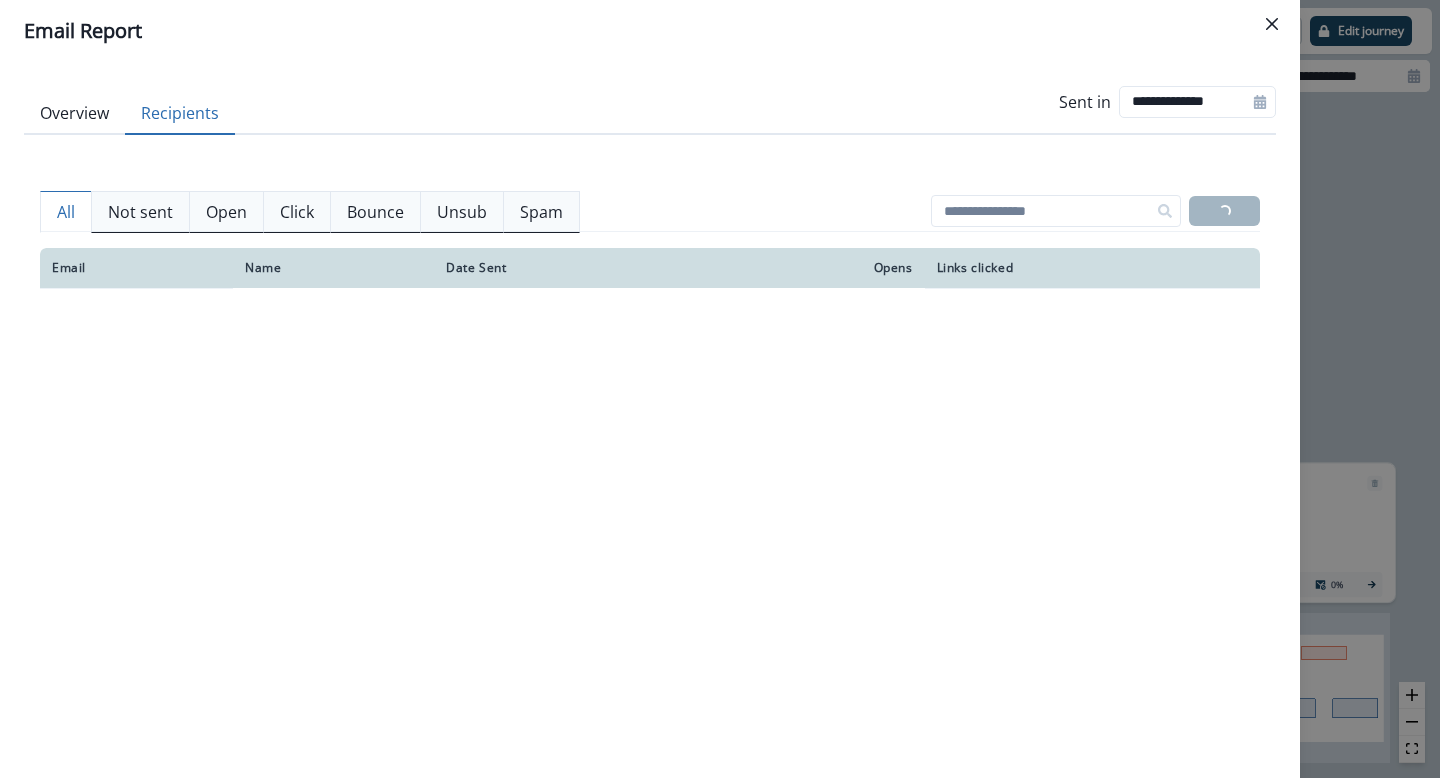 click on "Recipients" at bounding box center (180, 114) 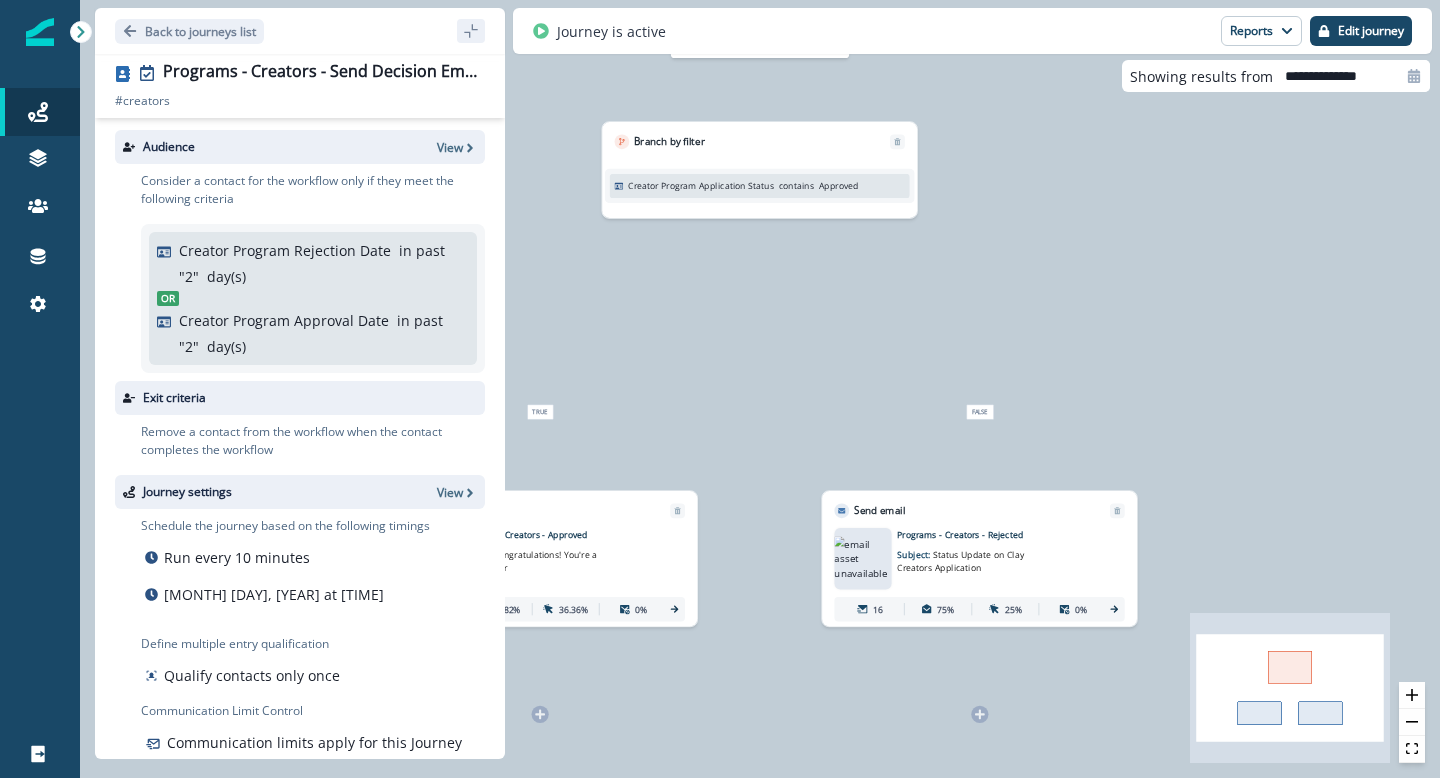 scroll, scrollTop: 0, scrollLeft: 0, axis: both 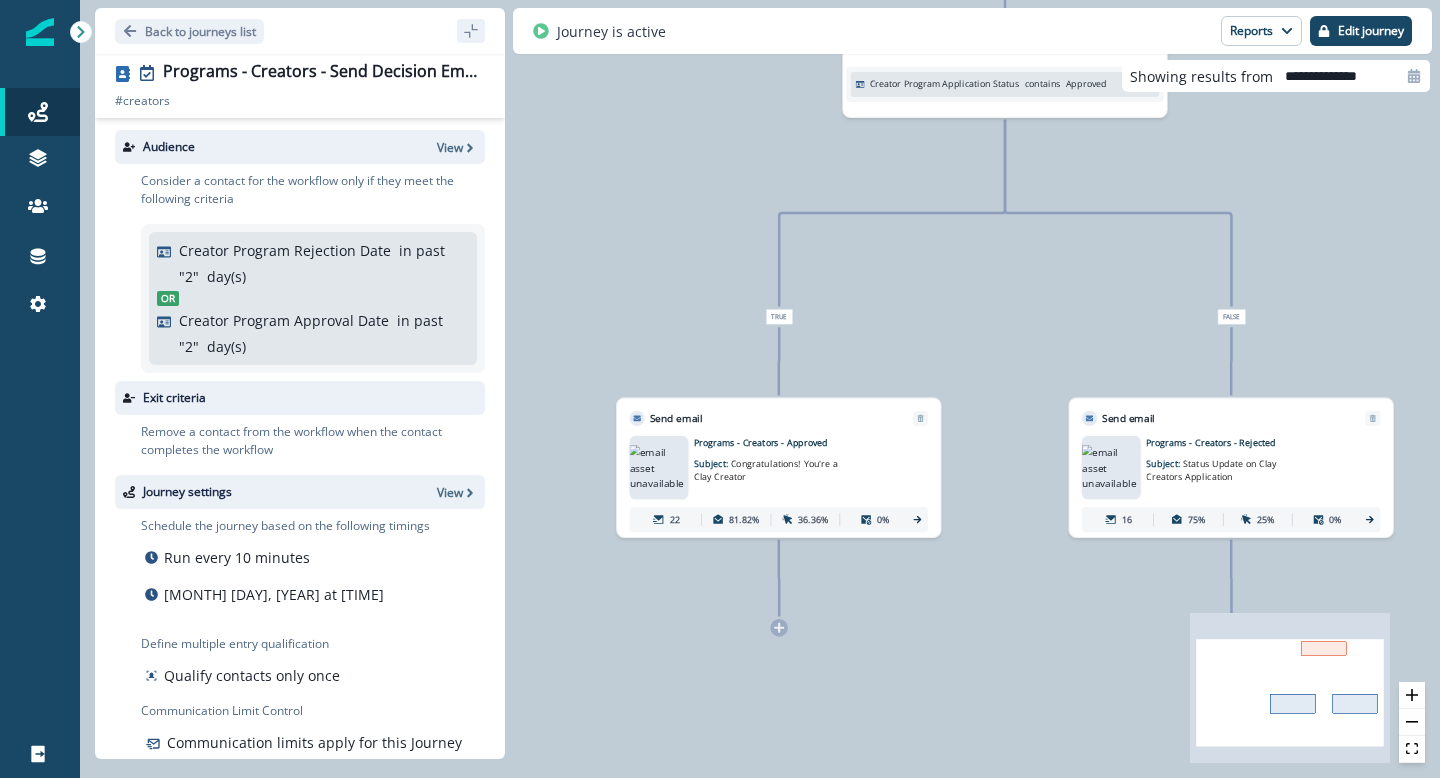 drag, startPoint x: 684, startPoint y: 427, endPoint x: 929, endPoint y: 321, distance: 266.94757 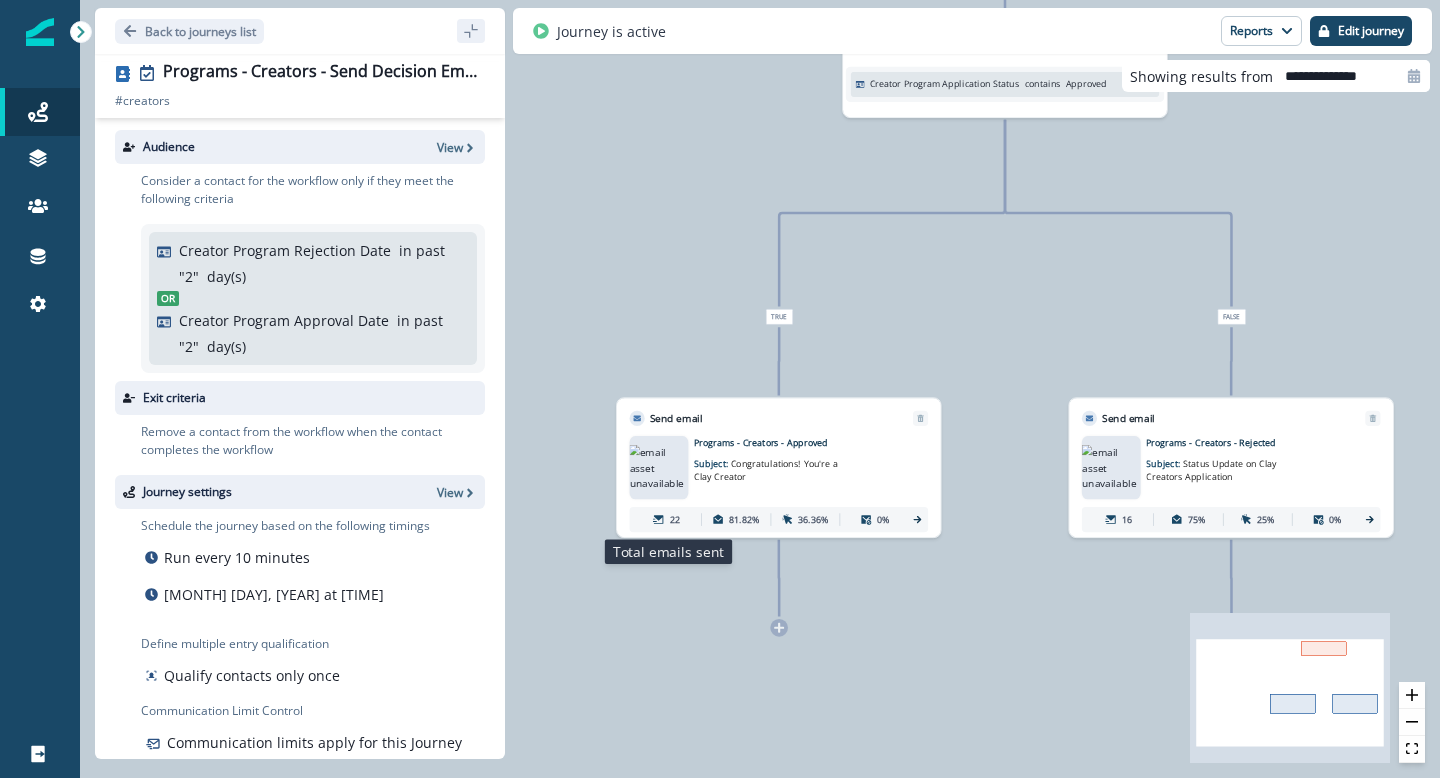 click on "22" at bounding box center (667, 519) 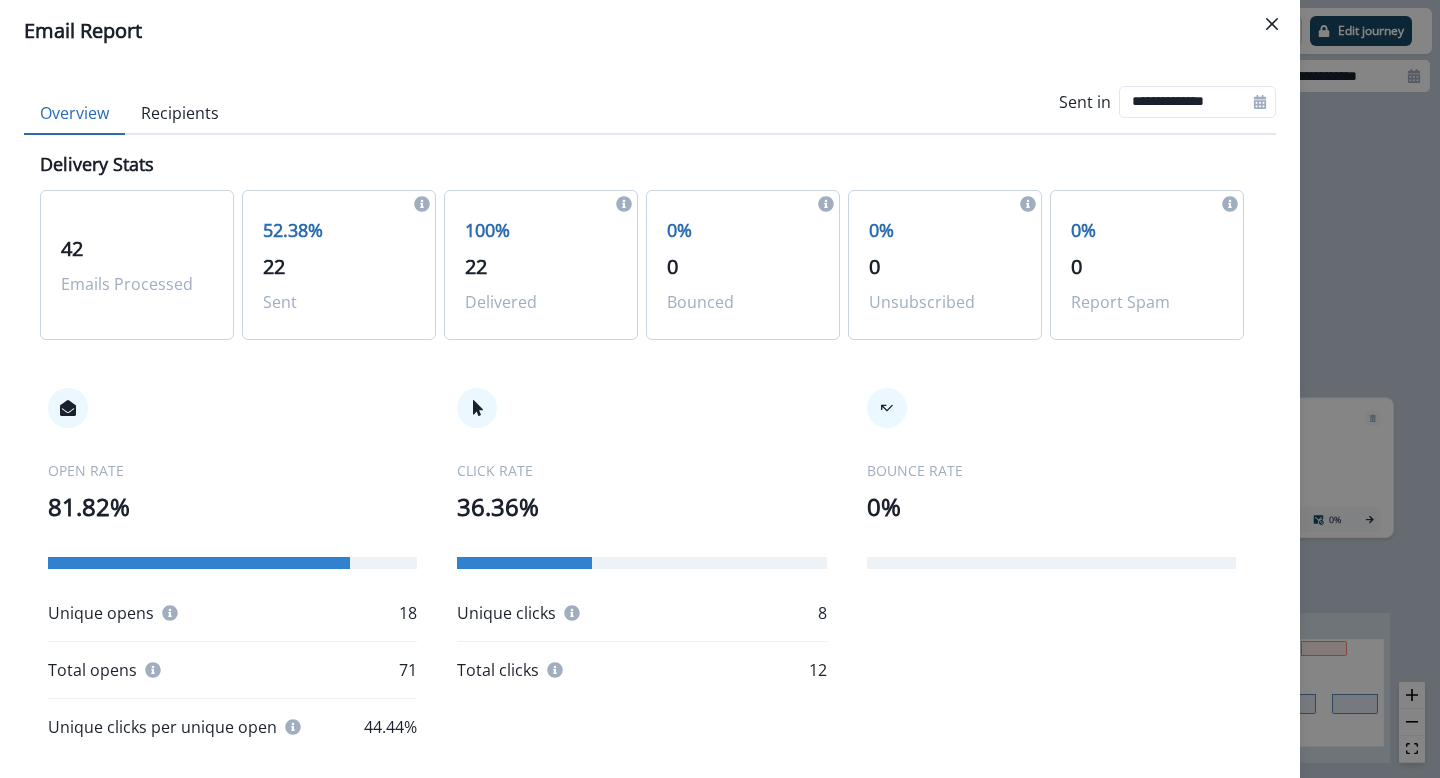 click on "Recipients" at bounding box center (180, 114) 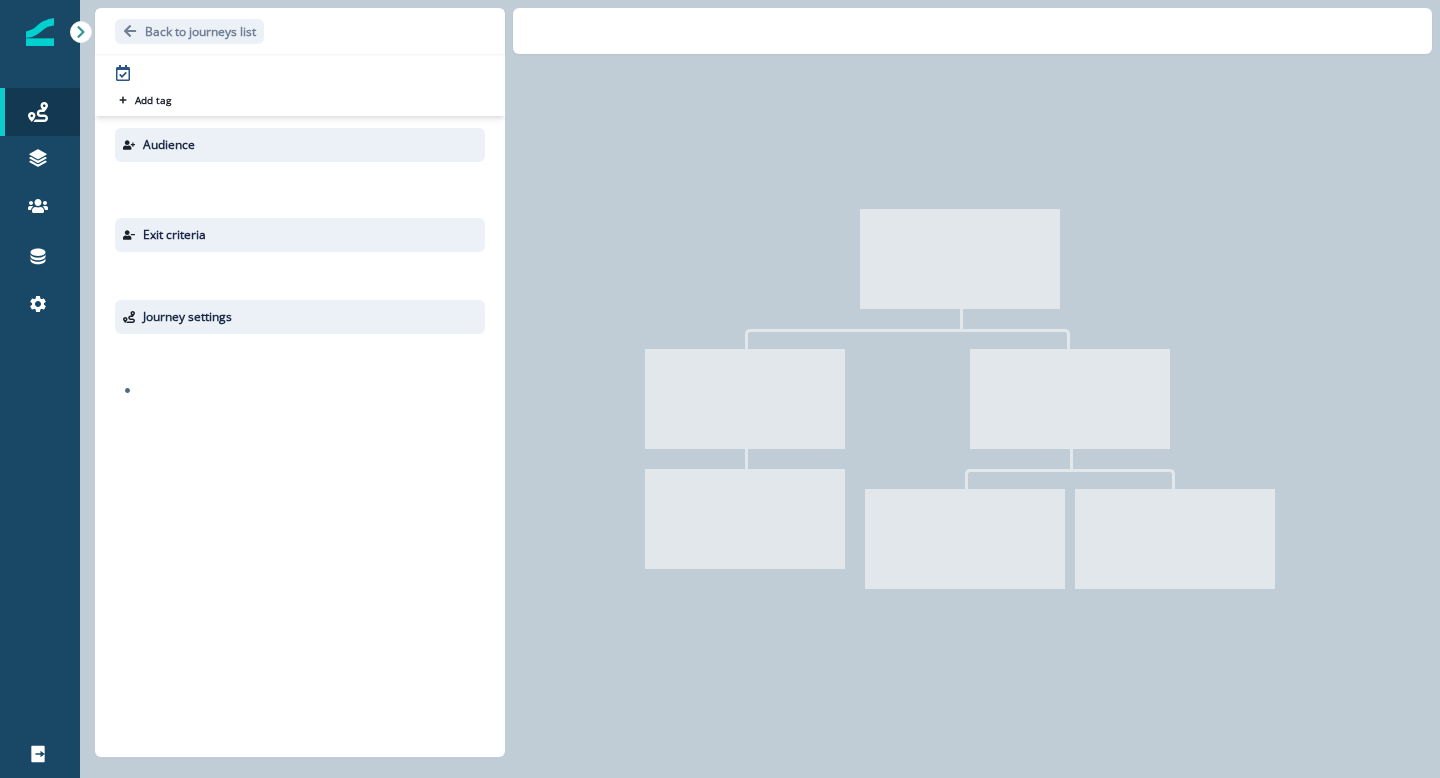 scroll, scrollTop: 0, scrollLeft: 0, axis: both 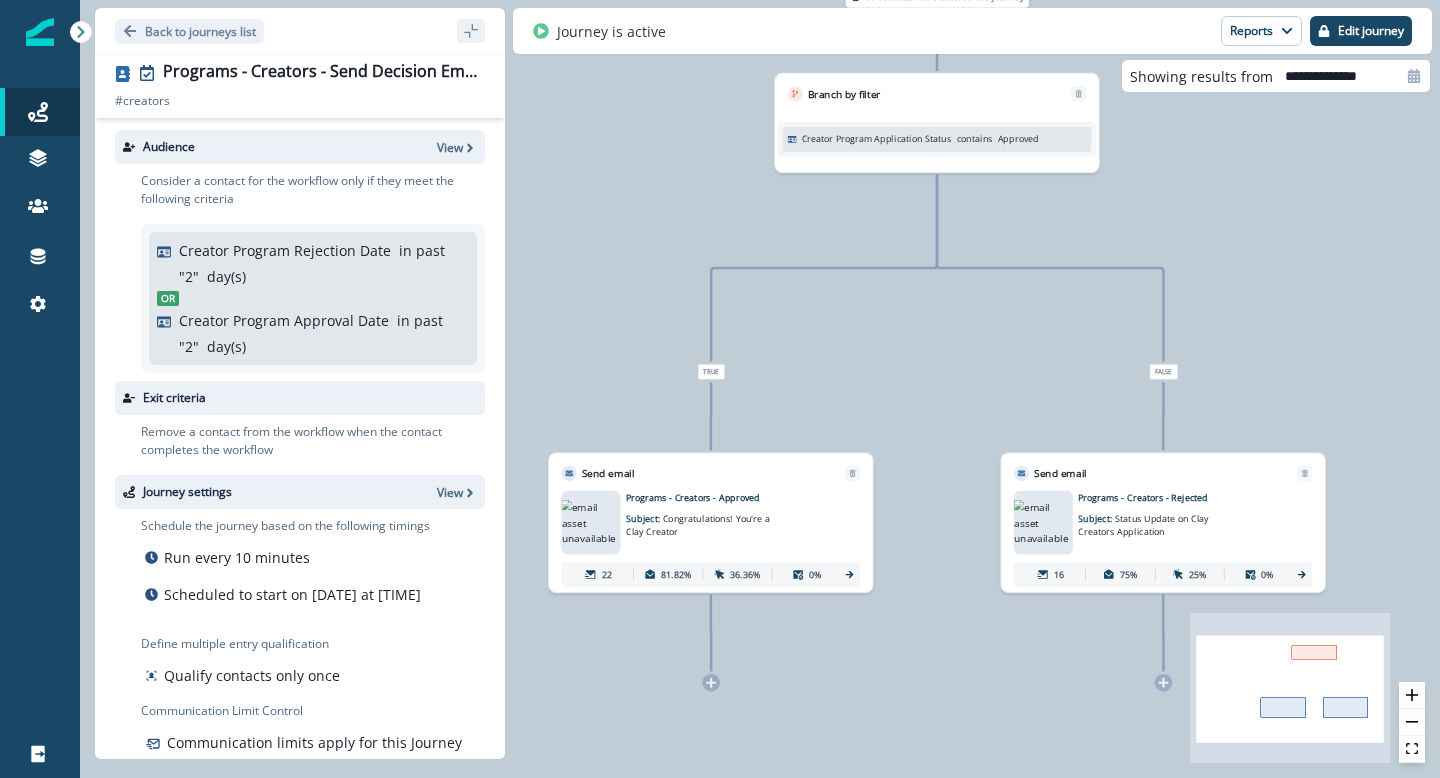 drag, startPoint x: 763, startPoint y: 409, endPoint x: 934, endPoint y: 353, distance: 179.9361 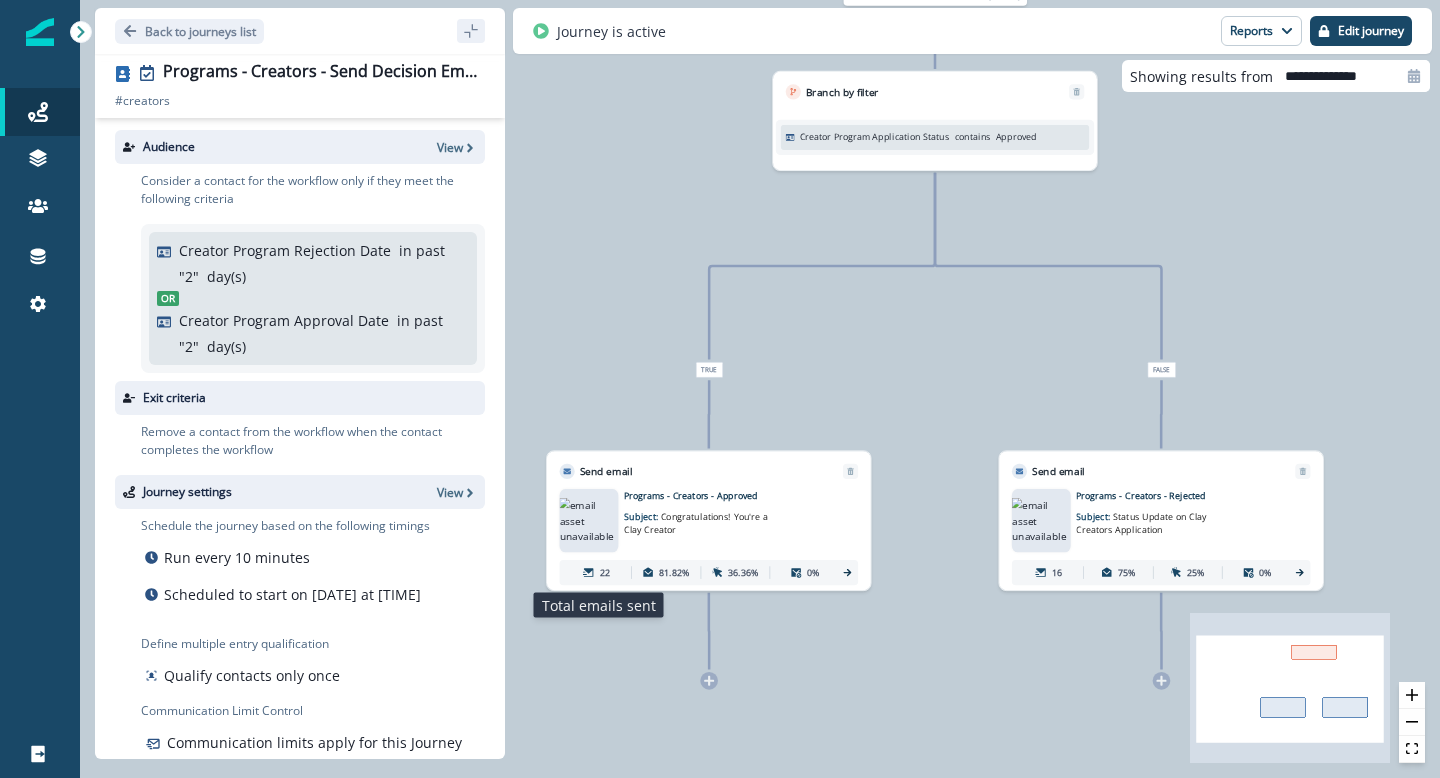 click on "22" at bounding box center [597, 572] 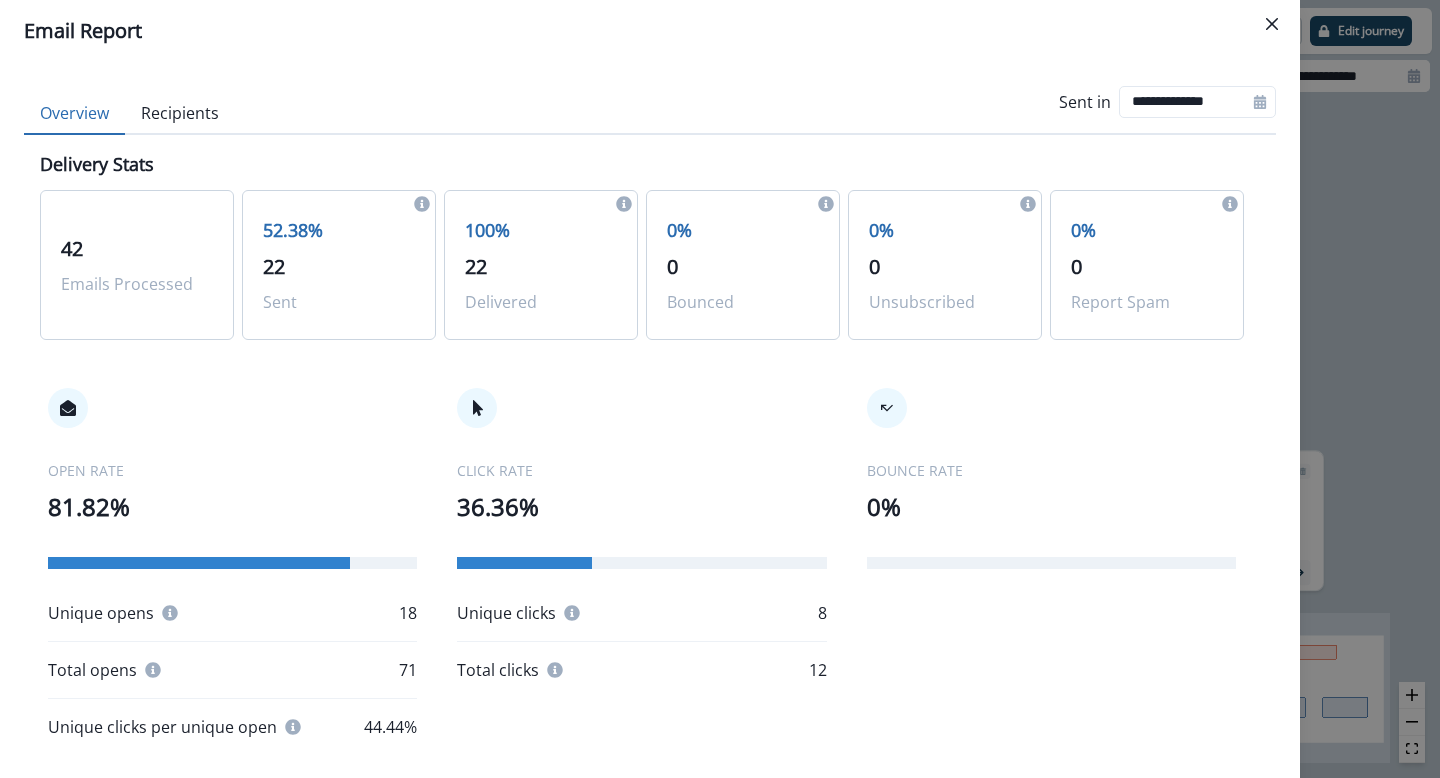 click on "Recipients" at bounding box center [180, 114] 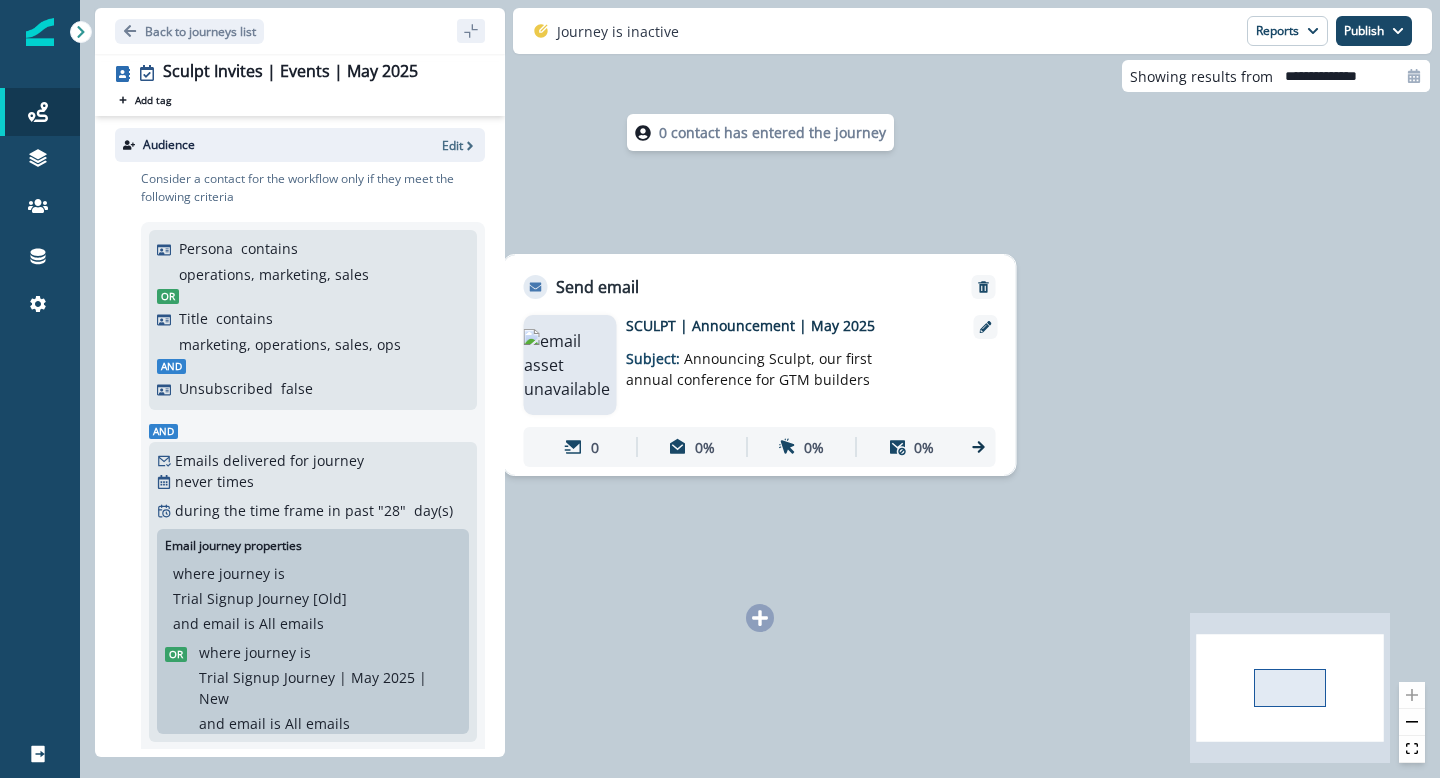 scroll, scrollTop: 0, scrollLeft: 0, axis: both 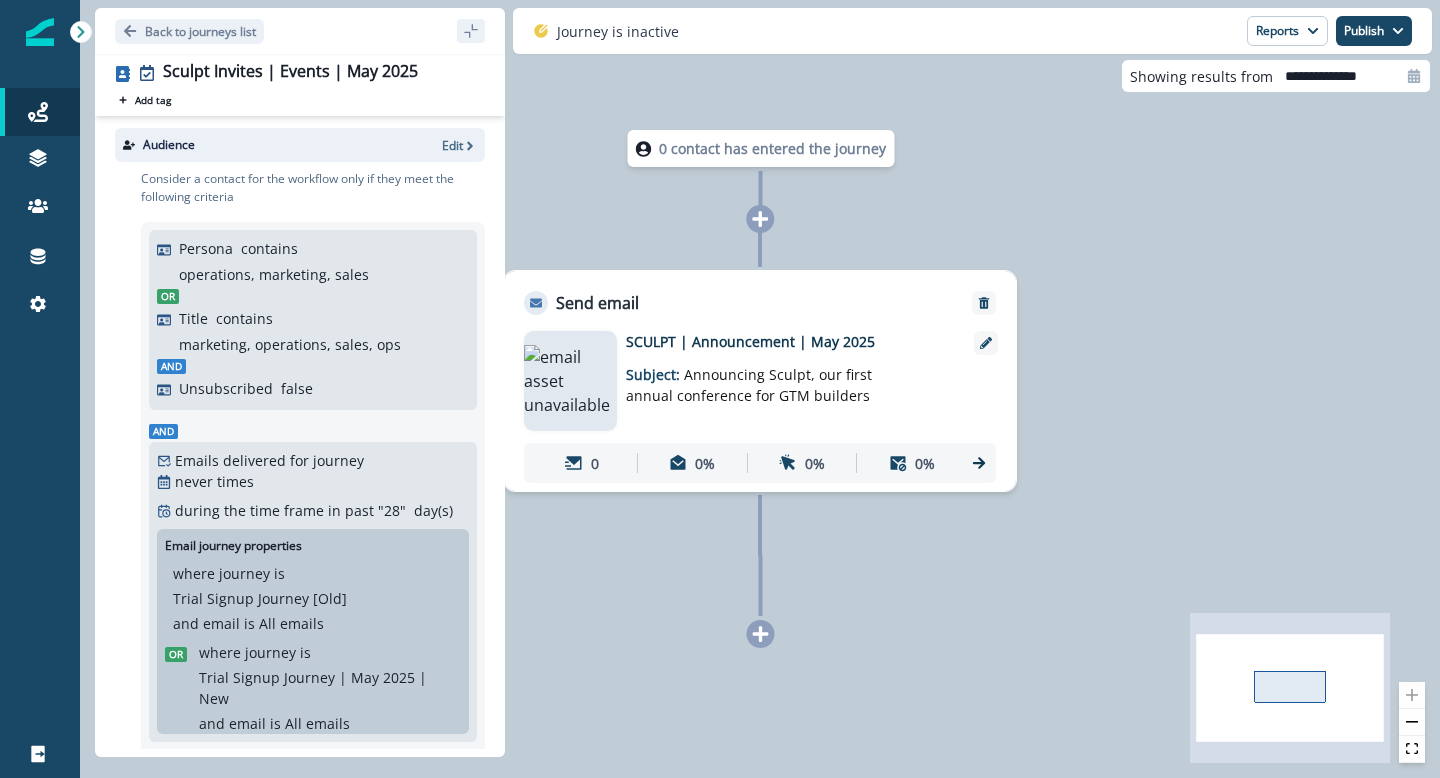 click at bounding box center [40, 32] 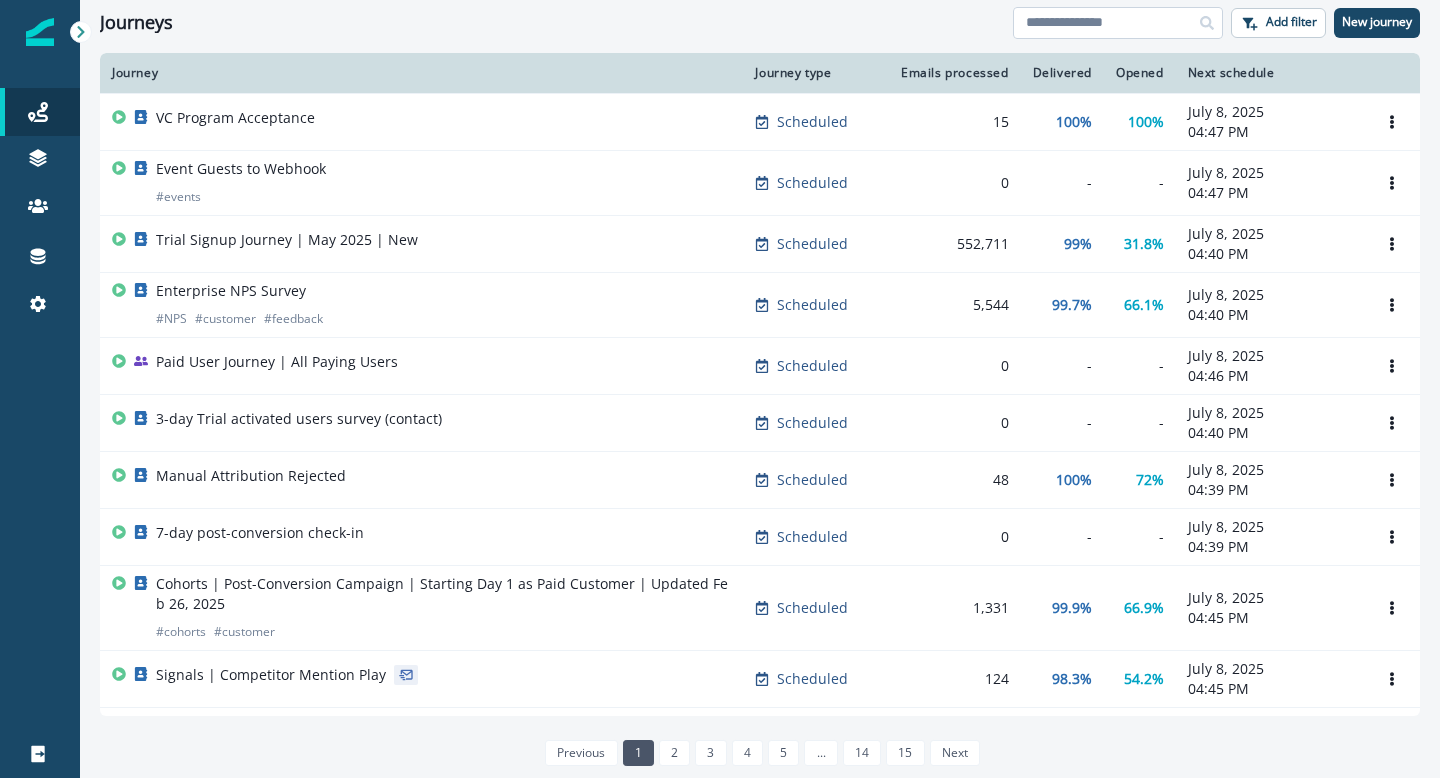 click at bounding box center (1118, 23) 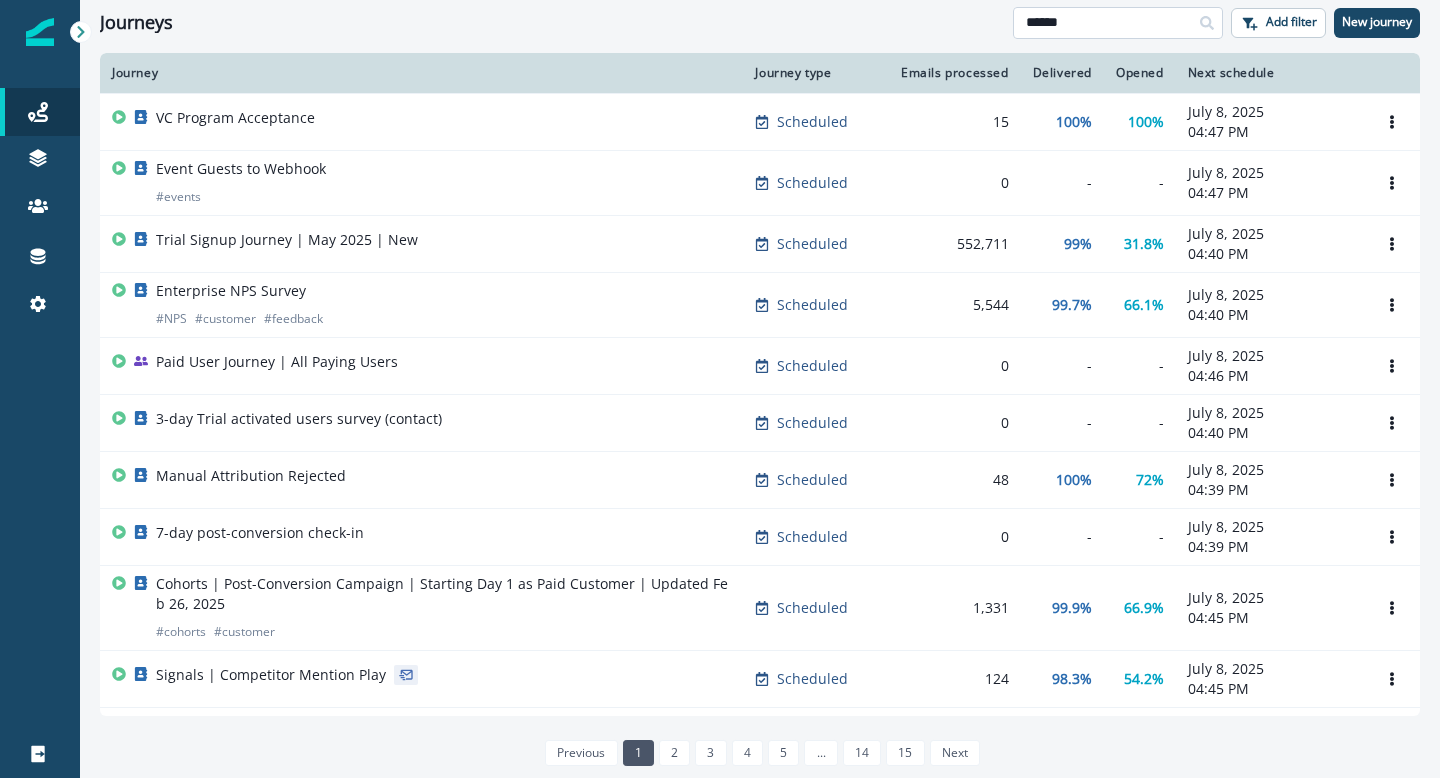 type on "******" 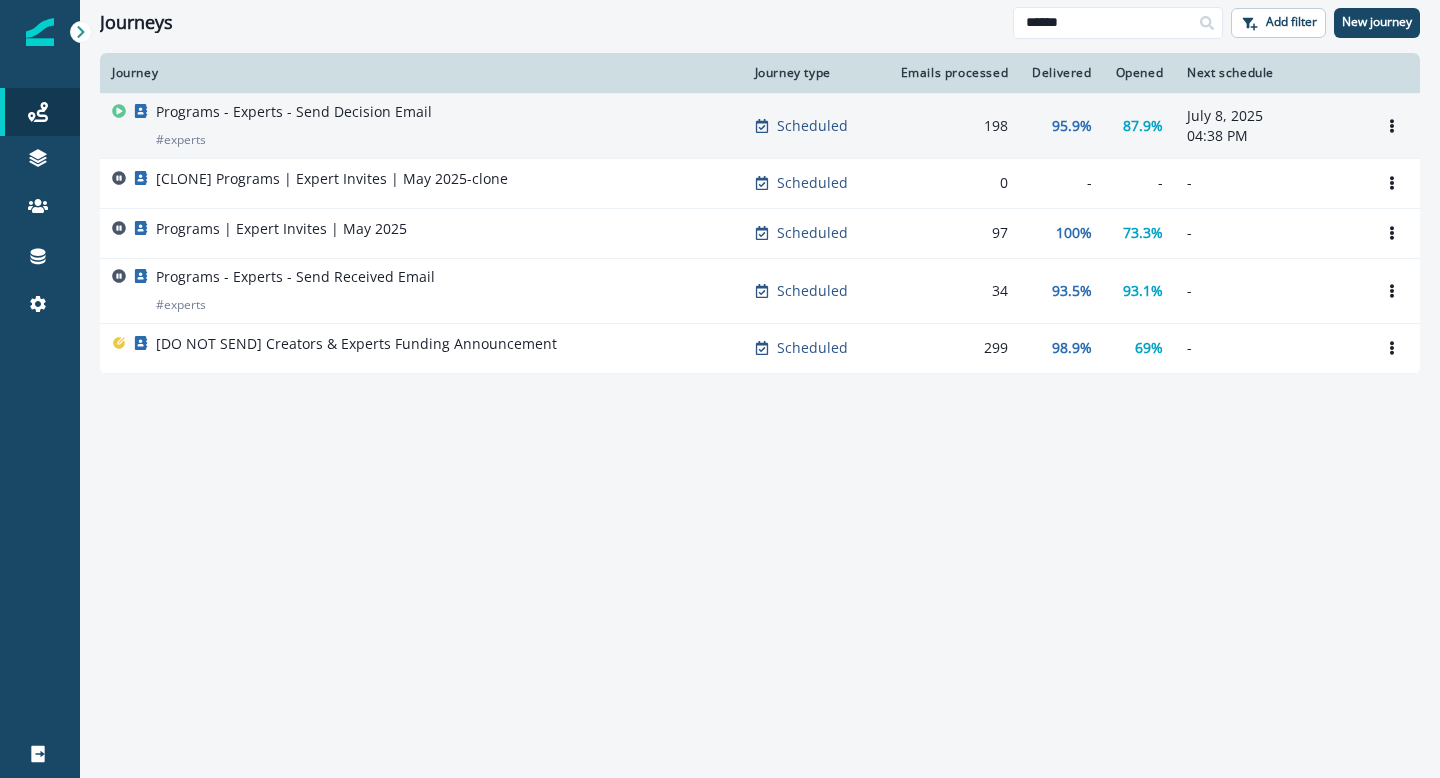 click on "Programs - Experts - Send Decision Email # experts" at bounding box center [294, 126] 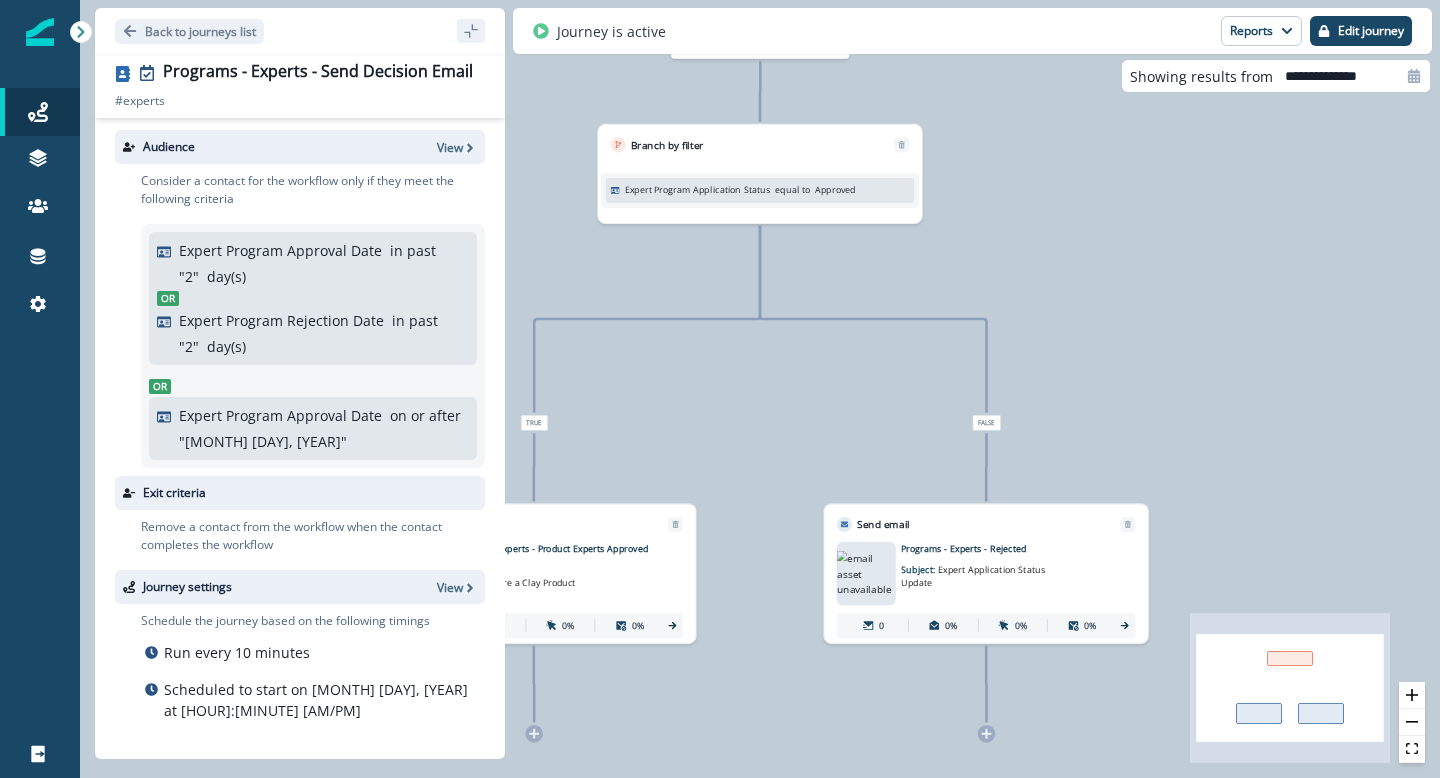 click on "Programs - Experts - Product Experts Approved [2] Subject:   You're a Clay Product Expert!" at bounding box center [553, 573] 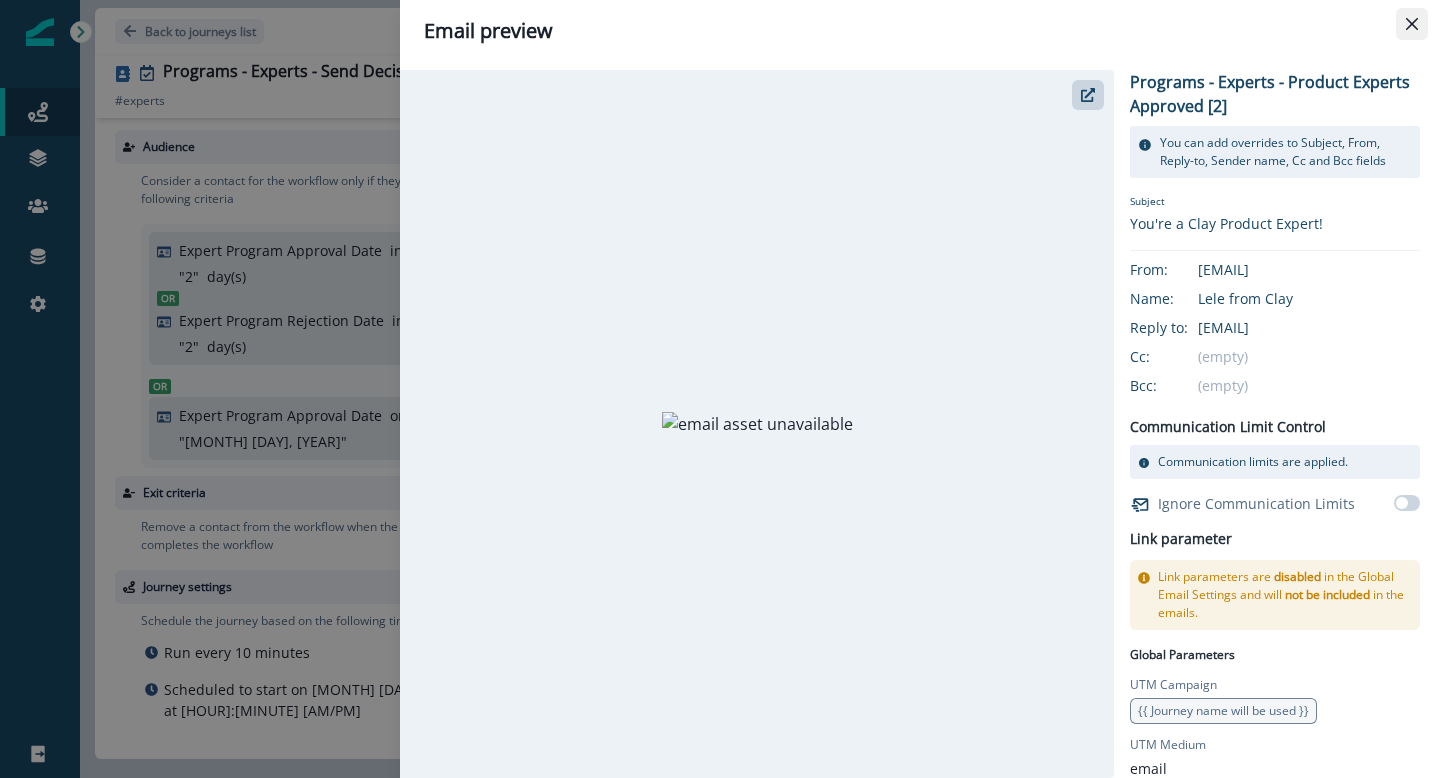 click at bounding box center (1412, 24) 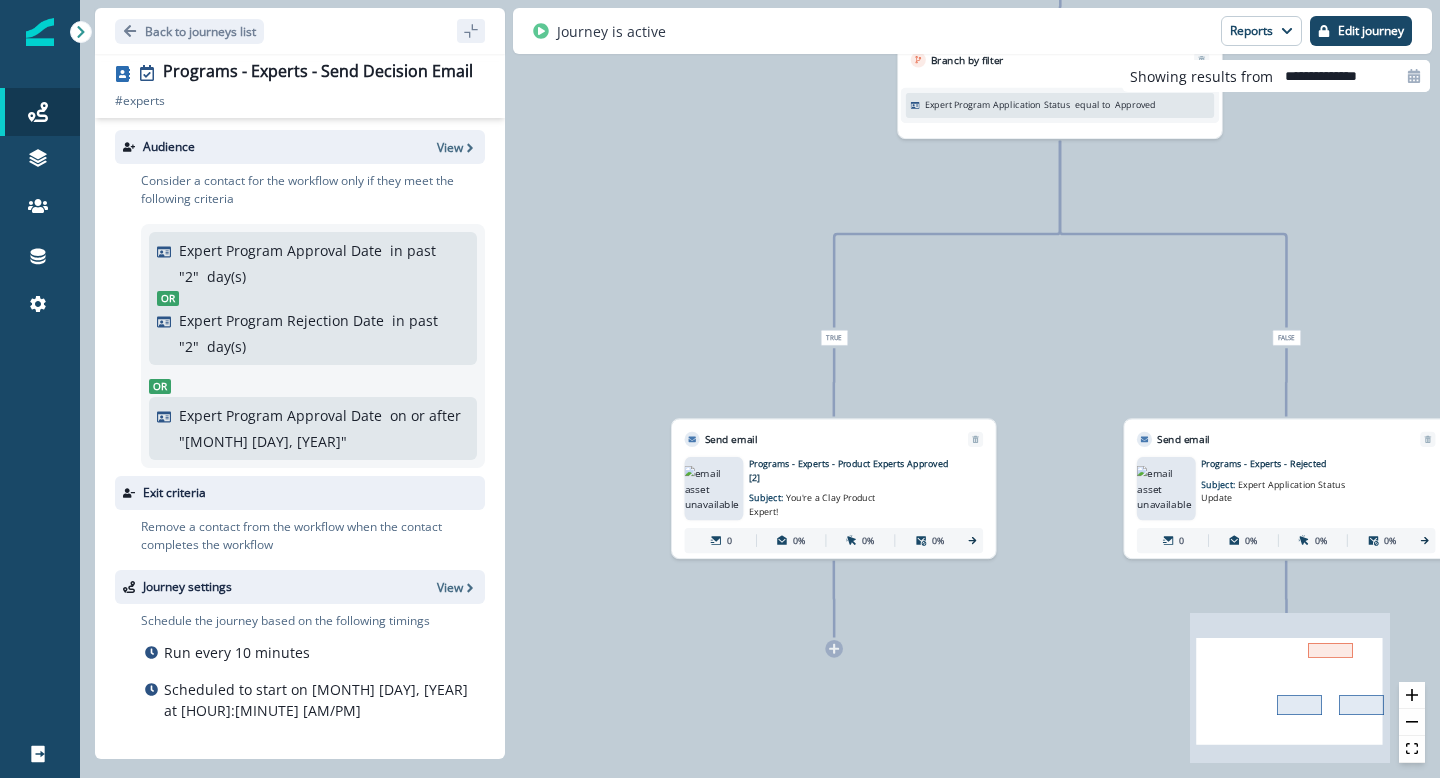 drag, startPoint x: 655, startPoint y: 368, endPoint x: 955, endPoint y: 283, distance: 311.80923 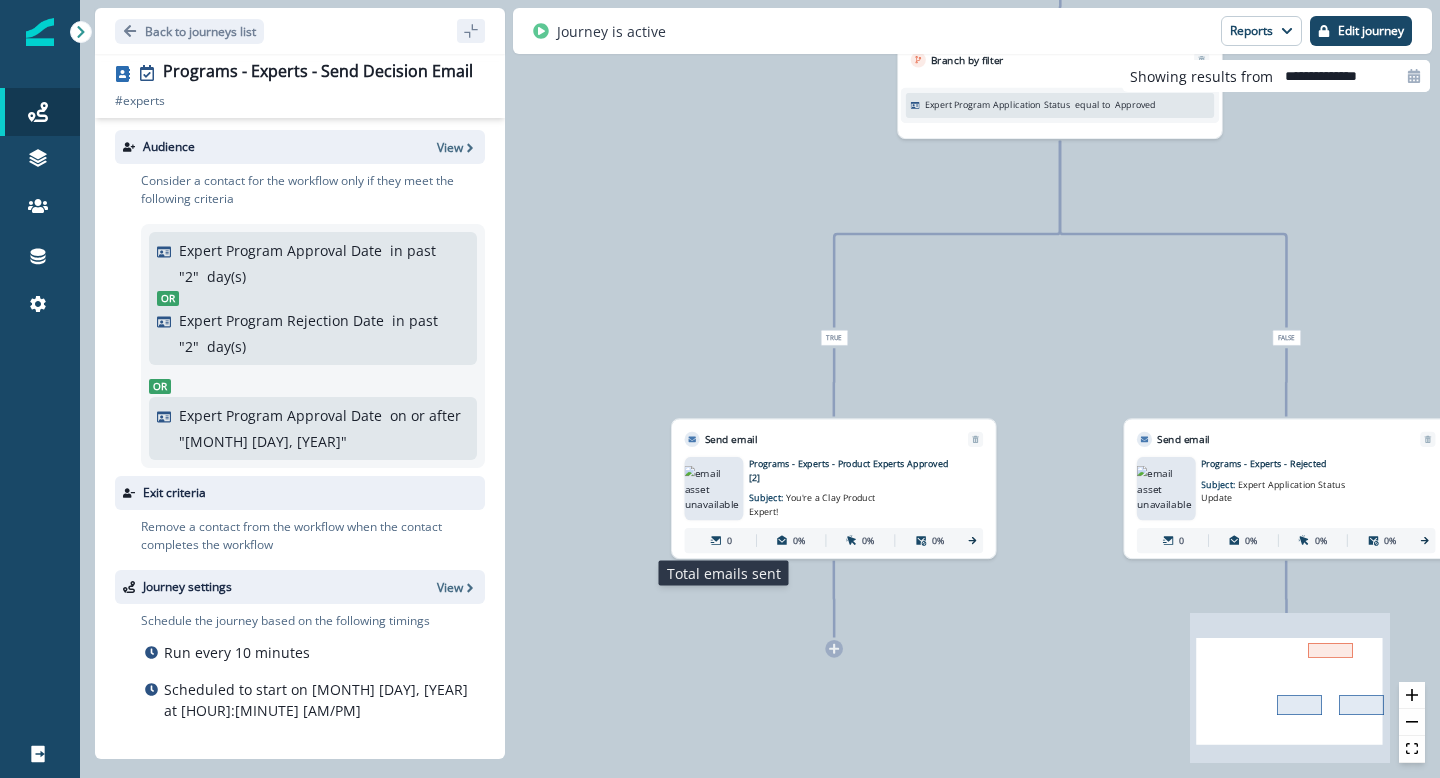 click on "0" at bounding box center (722, 540) 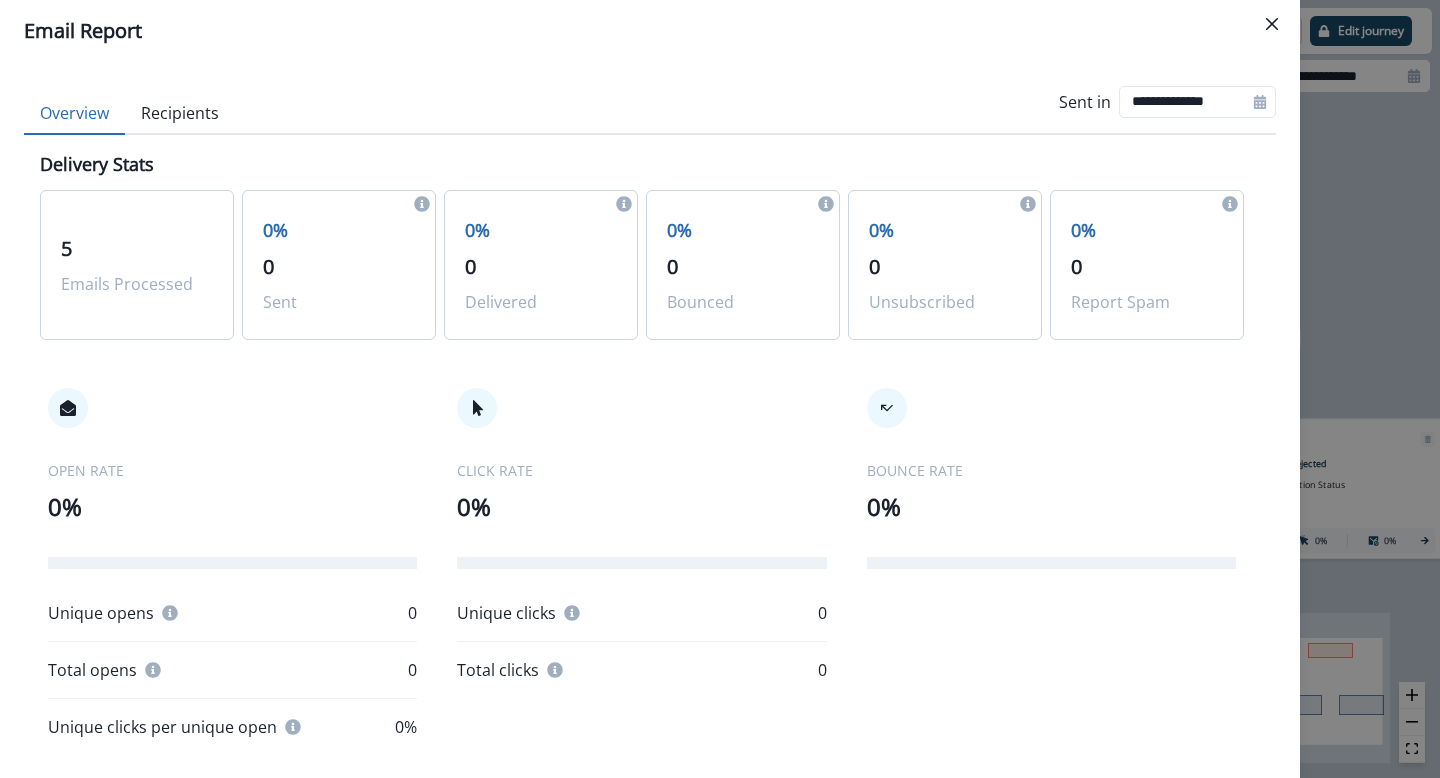 click on "Recipients" at bounding box center [180, 114] 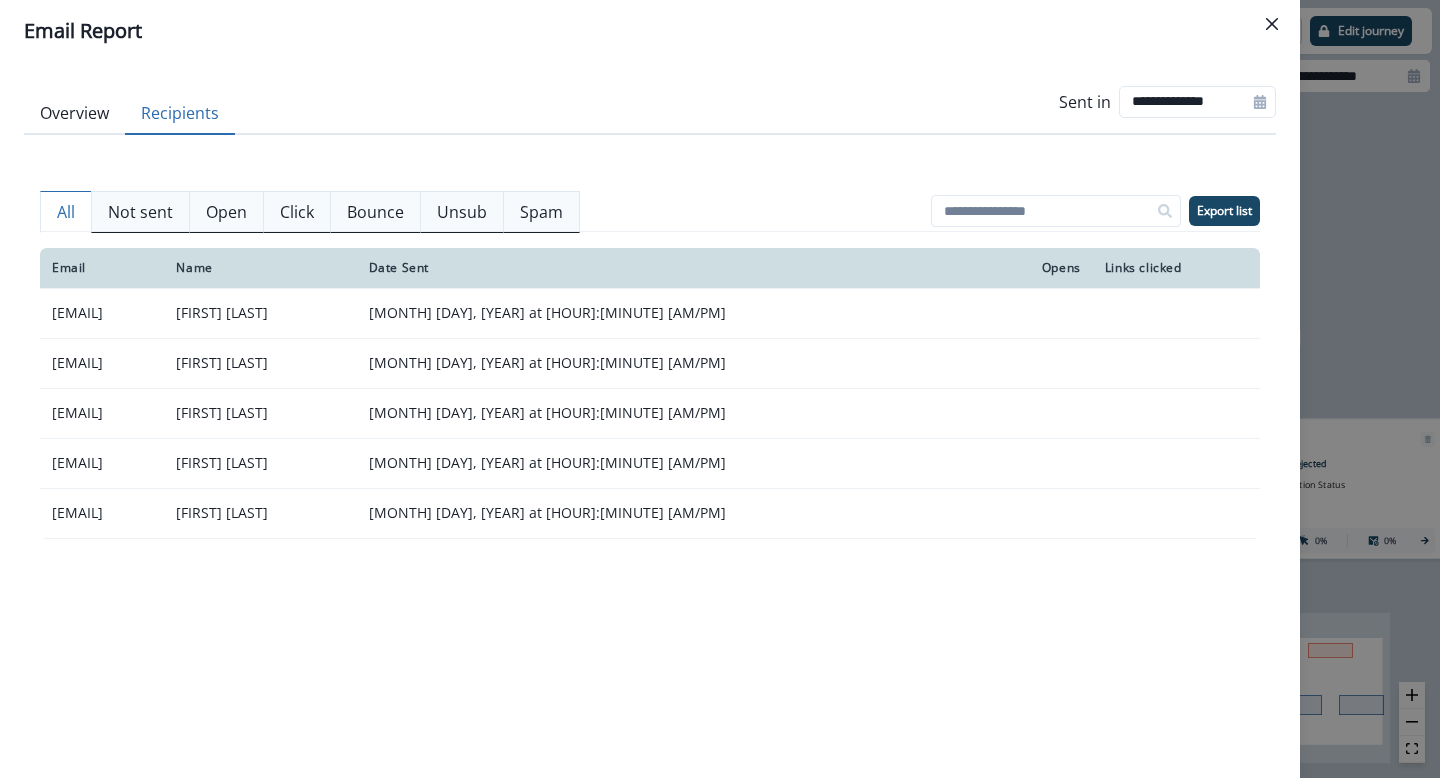 drag, startPoint x: 177, startPoint y: 317, endPoint x: 35, endPoint y: 316, distance: 142.00352 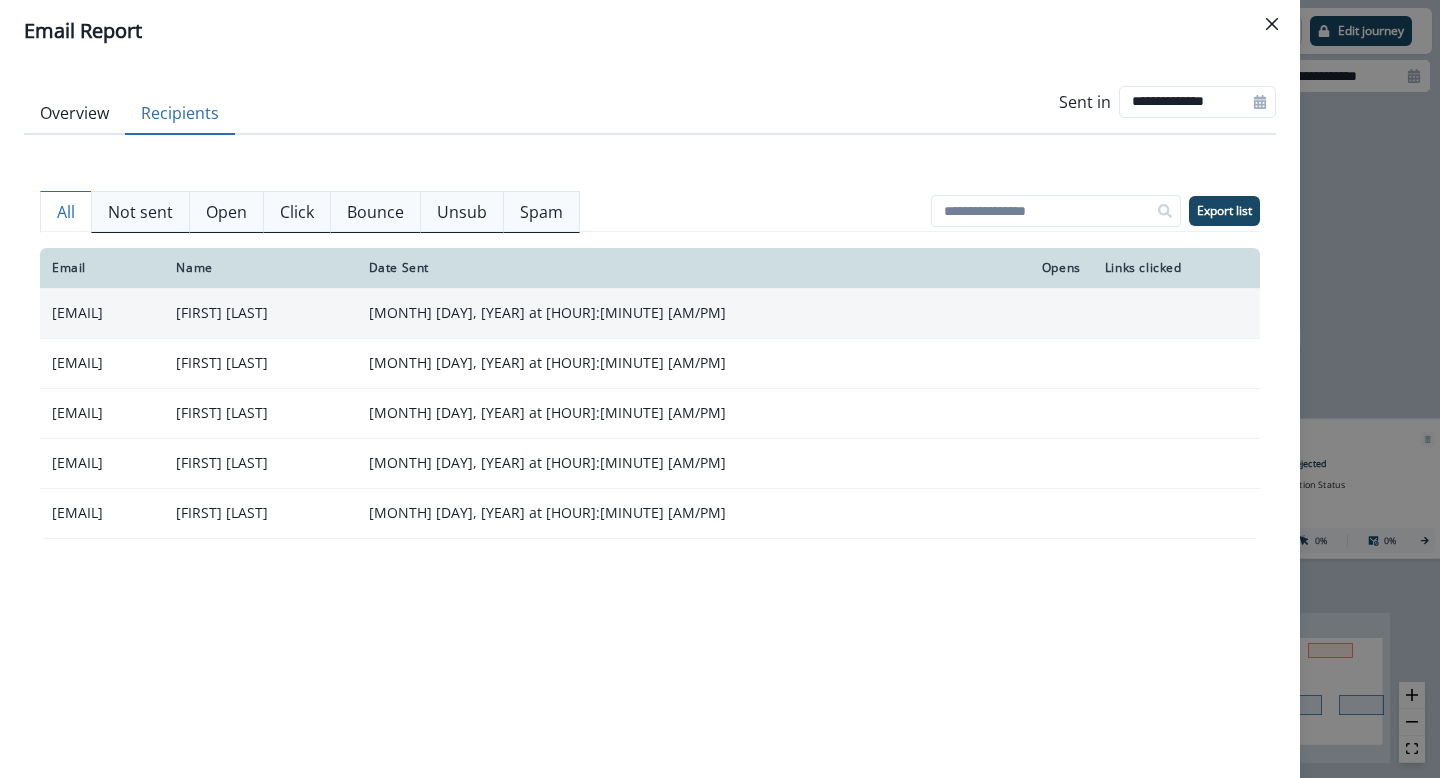 click on "[EMAIL]" at bounding box center (102, 313) 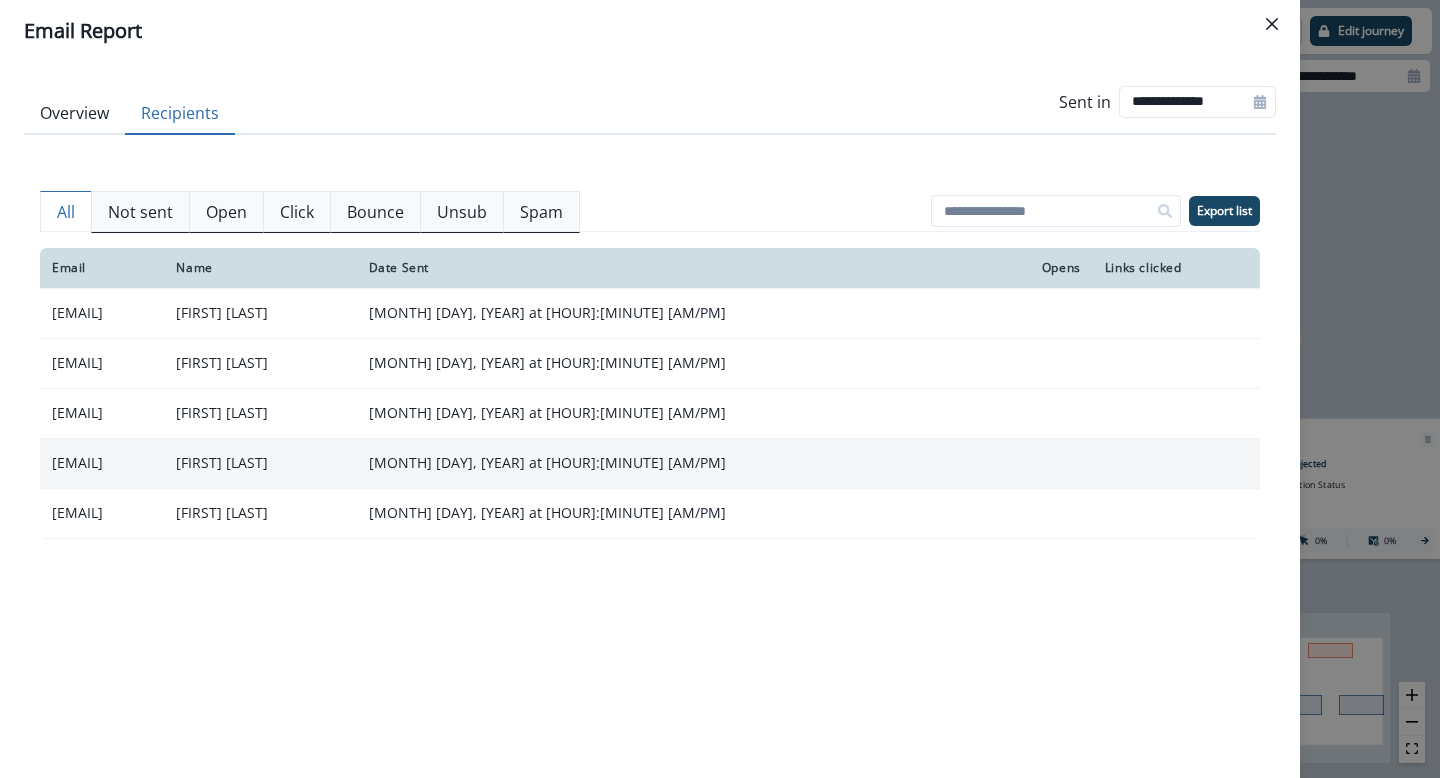 click on "[EMAIL]" at bounding box center [102, 313] 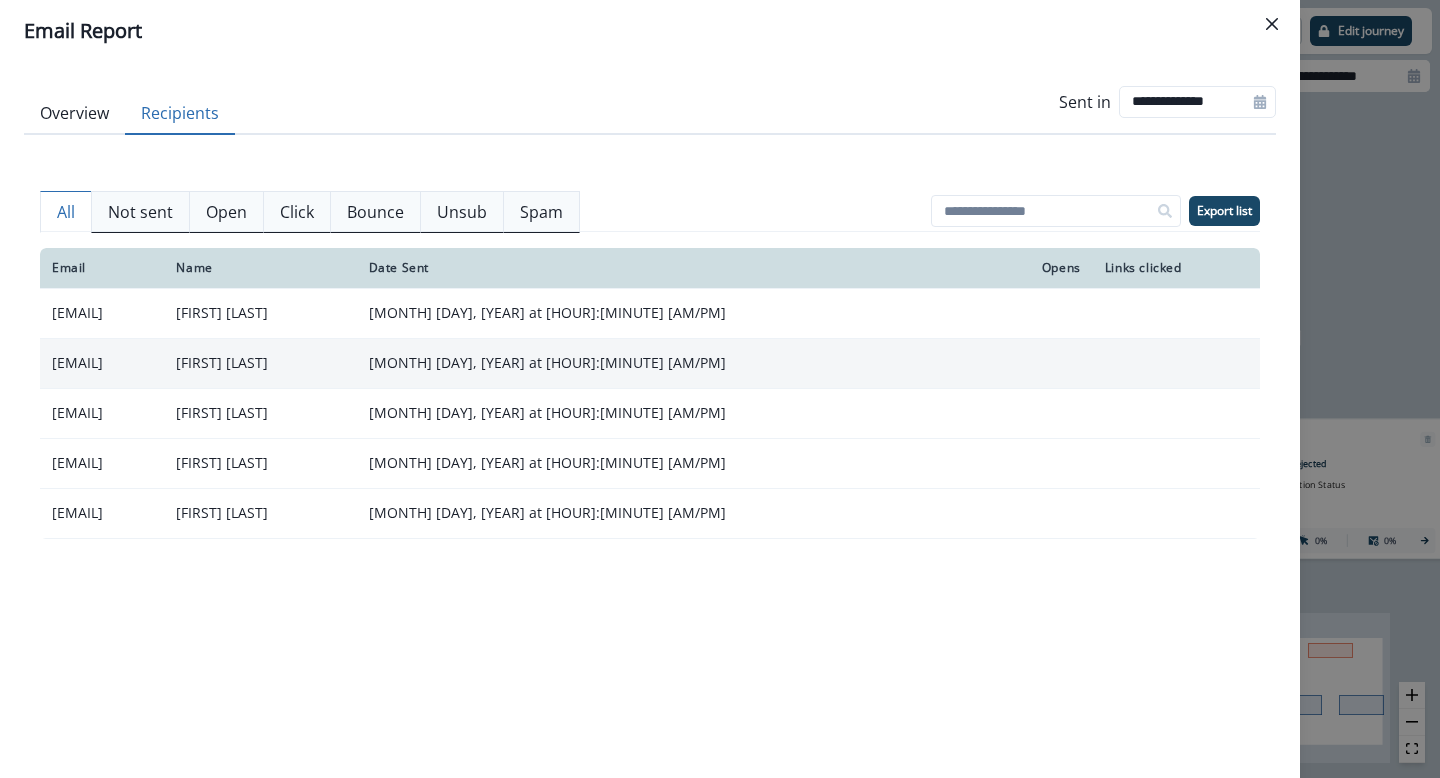 drag, startPoint x: 203, startPoint y: 373, endPoint x: 46, endPoint y: 368, distance: 157.0796 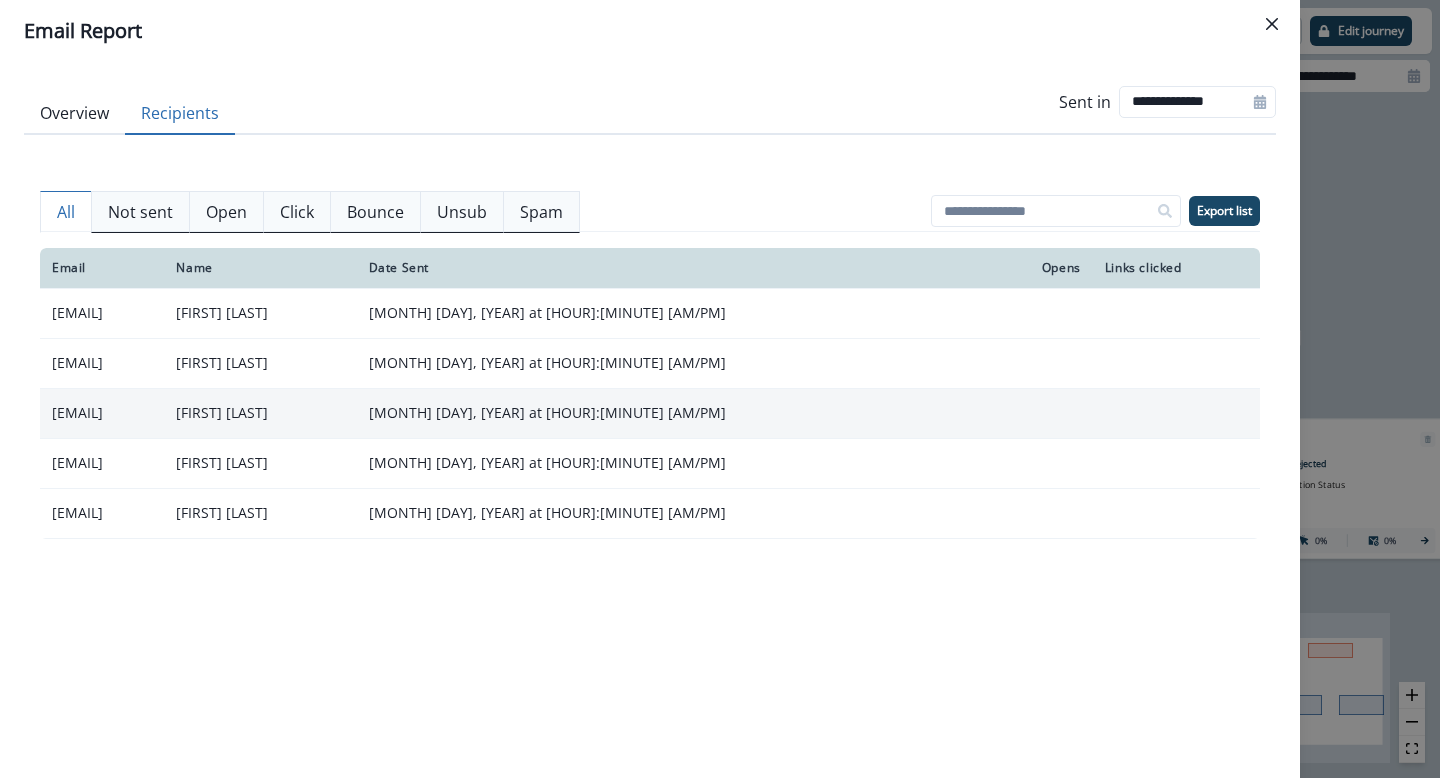 click on "[EMAIL]" at bounding box center [102, 313] 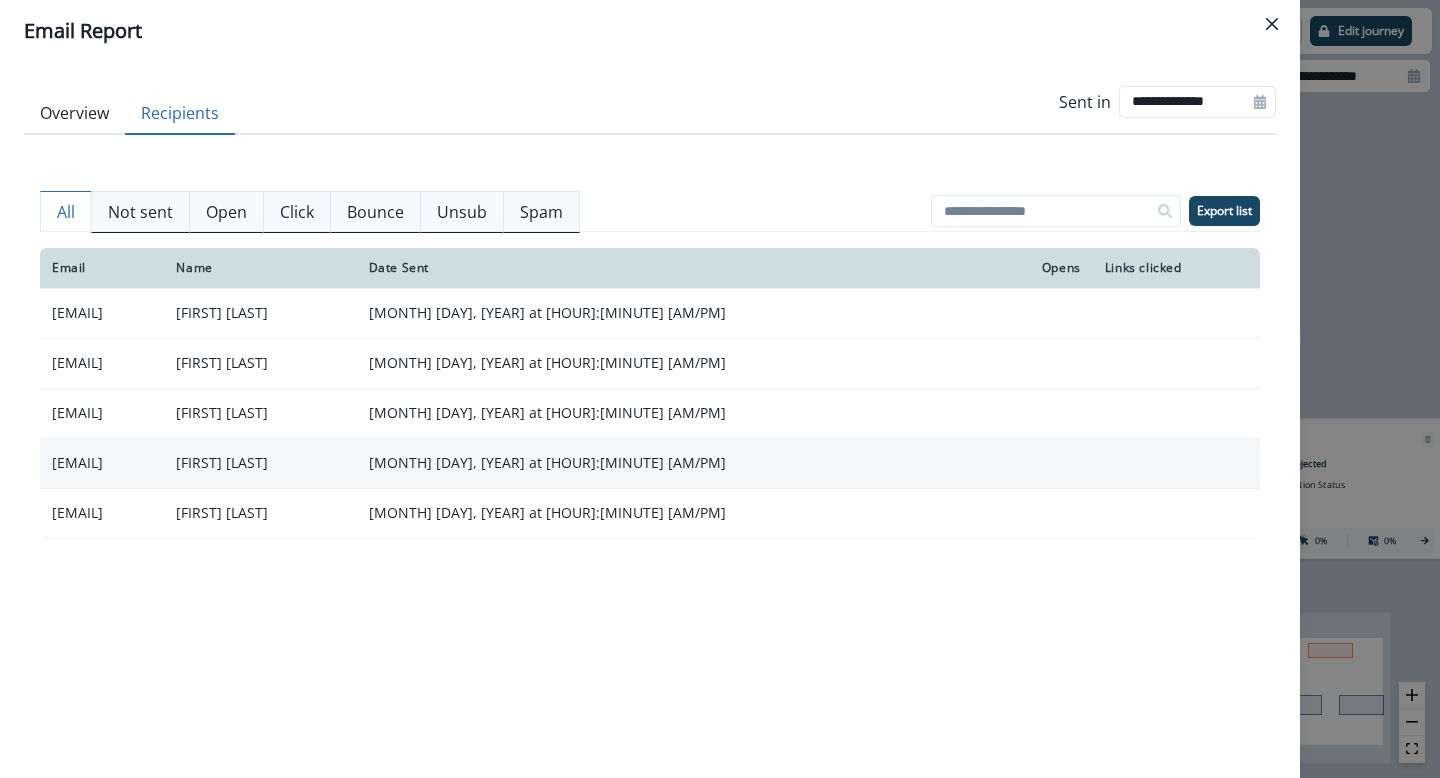 drag, startPoint x: 217, startPoint y: 450, endPoint x: 247, endPoint y: 475, distance: 39.051247 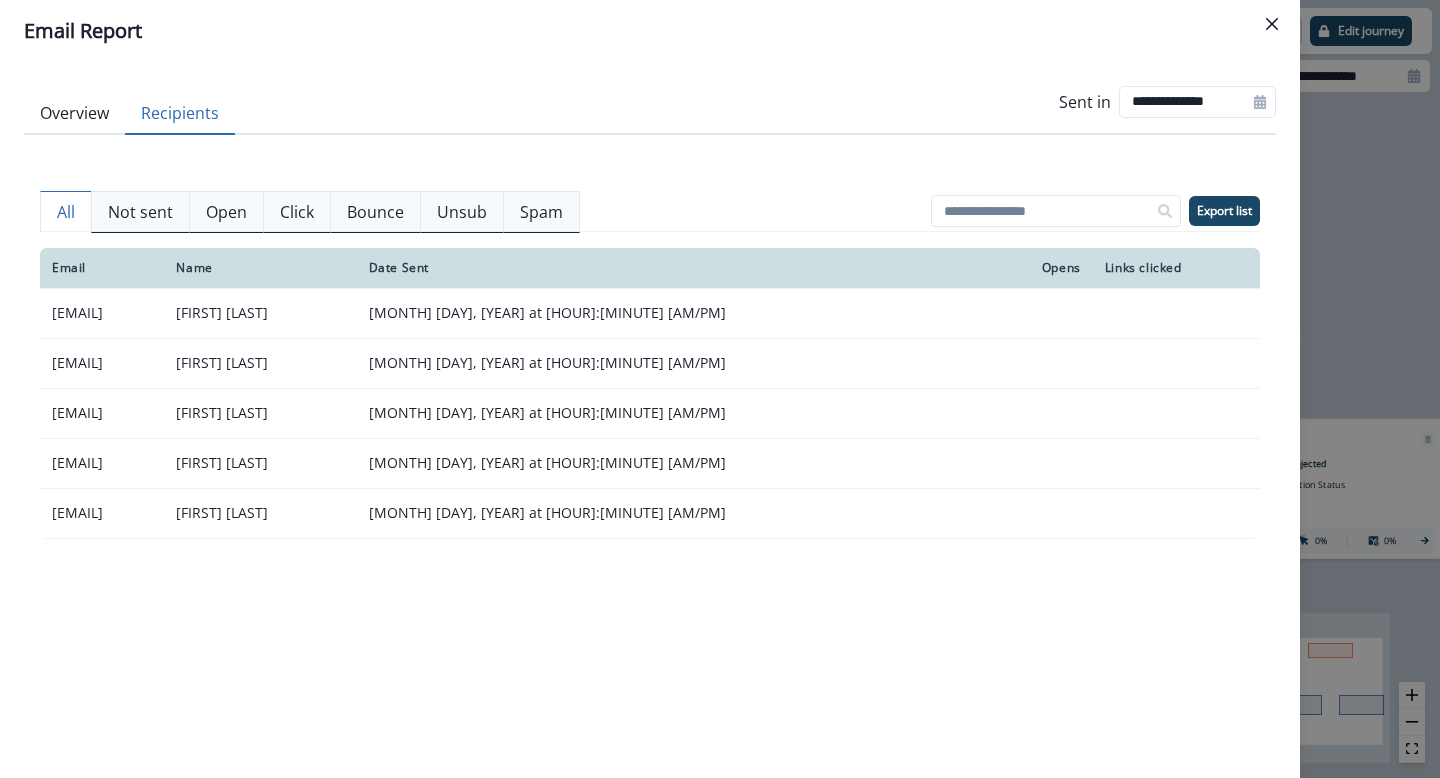 copy on "[EMAIL]" 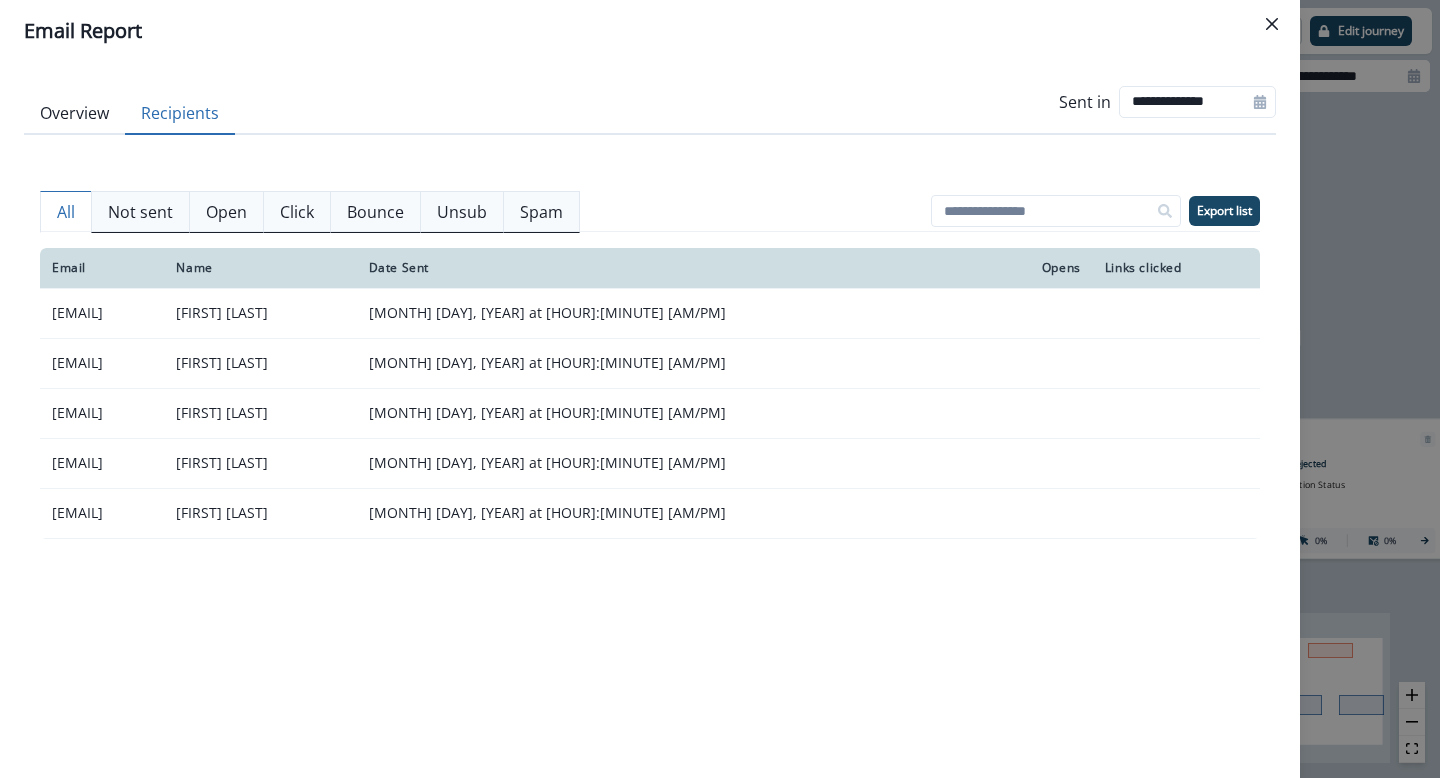 click on "Email Name Date Sent Opens Links clicked [EMAIL] [FIRST] [LAST] [MONTH] [DAY], [YEAR] at [HOUR]:[MINUTE] [AM/PM] [EMAIL] [FIRST] [LAST] [MONTH] [DAY], [YEAR] at [HOUR]:[MINUTE] [AM/PM] [EMAIL] [FIRST] [LAST] [MONTH] [DAY], [YEAR] at [HOUR]:[MINUTE] [AM/PM] [EMAIL] [FIRST] [LAST] [MONTH] [DAY], [YEAR] at [HOUR]:[MINUTE] [AM/PM] [EMAIL] [FIRST] [LAST] [MONTH] [DAY], [YEAR] at [HOUR]:[MINUTE] [AM/PM]" at bounding box center [650, 492] 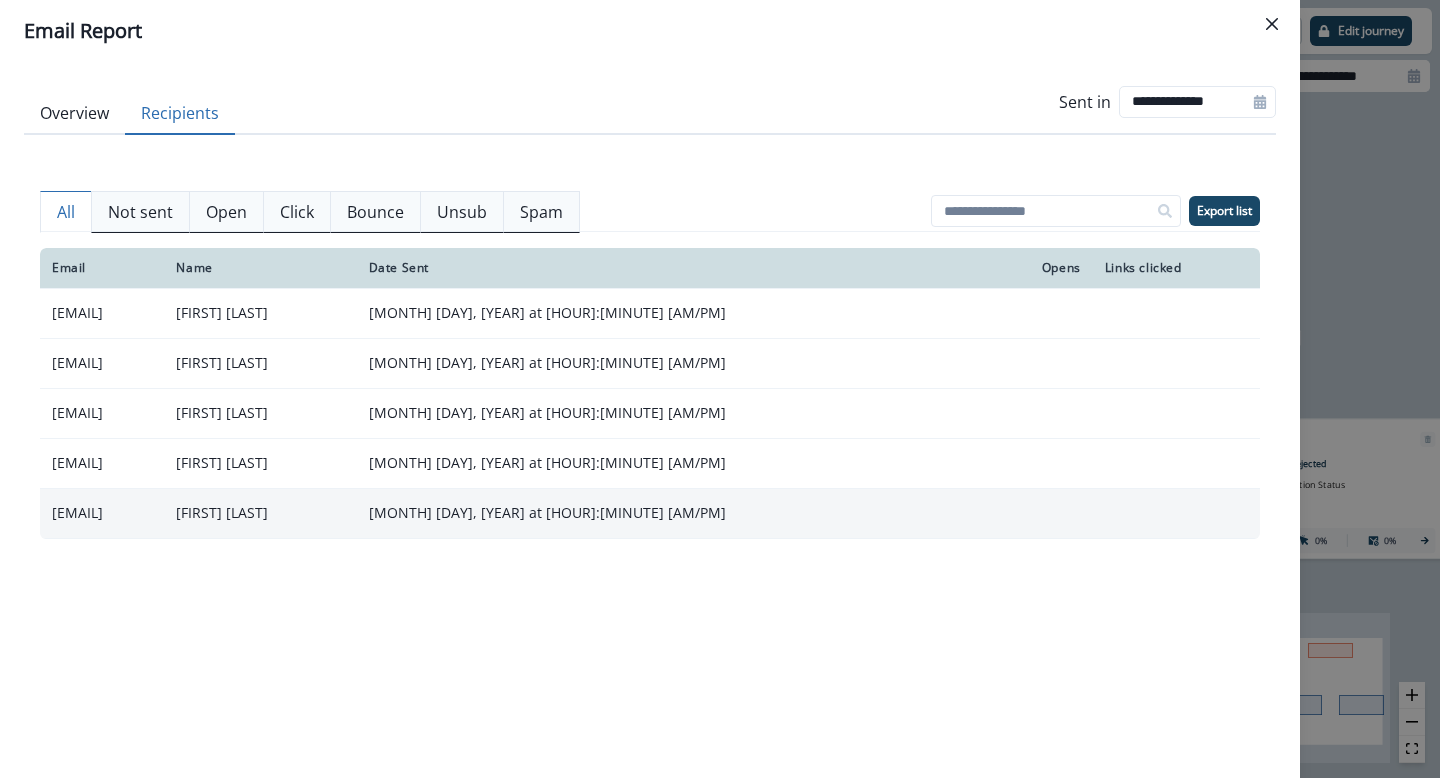 drag, startPoint x: 162, startPoint y: 524, endPoint x: 53, endPoint y: 520, distance: 109.07337 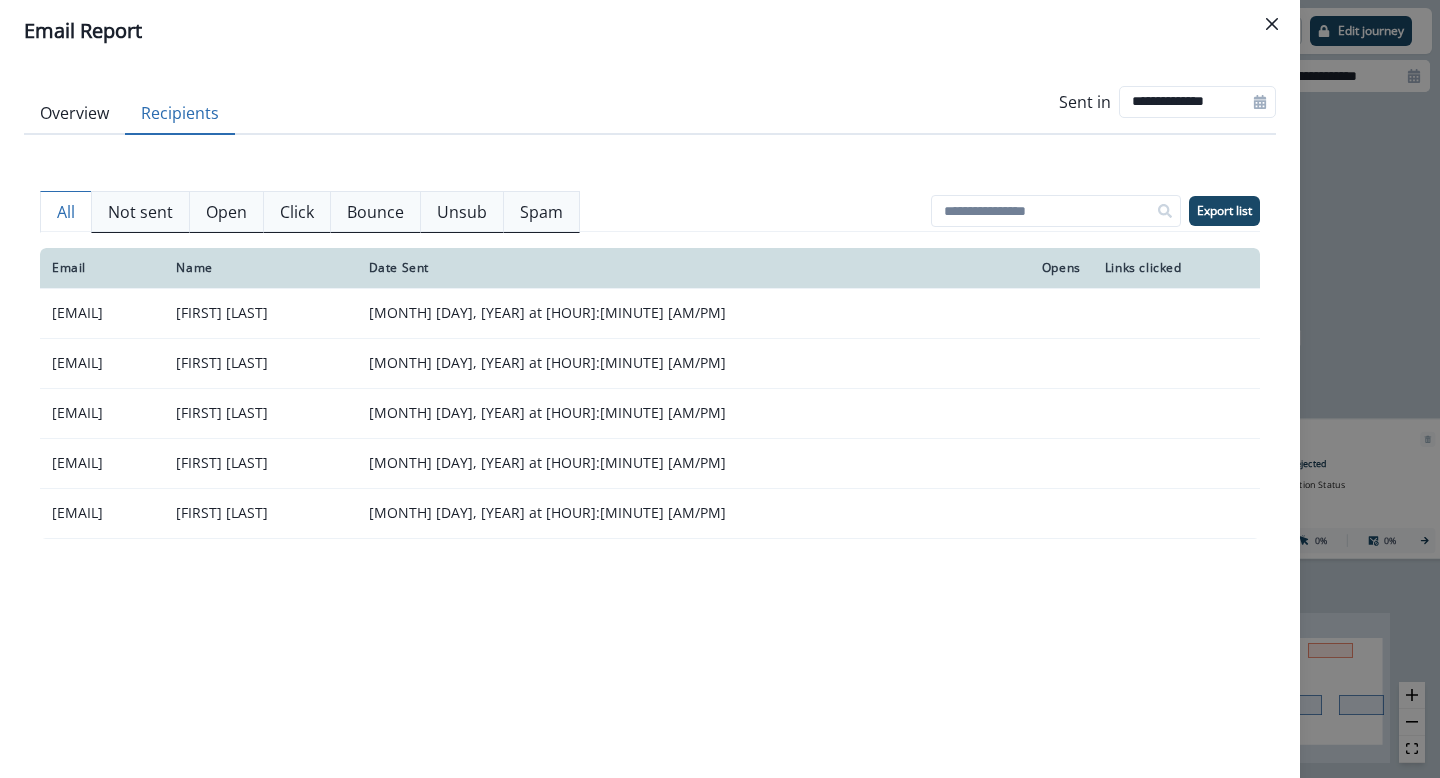 click on "Email Name Date Sent Opens Links clicked [EMAIL] [FIRST] [LAST] [MONTH] [DAY], [YEAR] at [HOUR]:[MINUTE] [AM/PM] [EMAIL] [FIRST] [LAST] [MONTH] [DAY], [YEAR] at [HOUR]:[MINUTE] [AM/PM] [EMAIL] [FIRST] [LAST] [MONTH] [DAY], [YEAR] at [HOUR]:[MINUTE] [AM/PM] [EMAIL] [FIRST] [LAST] [MONTH] [DAY], [YEAR] at [HOUR]:[MINUTE] [AM/PM] [EMAIL] [FIRST] [LAST] [MONTH] [DAY], [YEAR] at [HOUR]:[MINUTE] [AM/PM]" at bounding box center (650, 492) 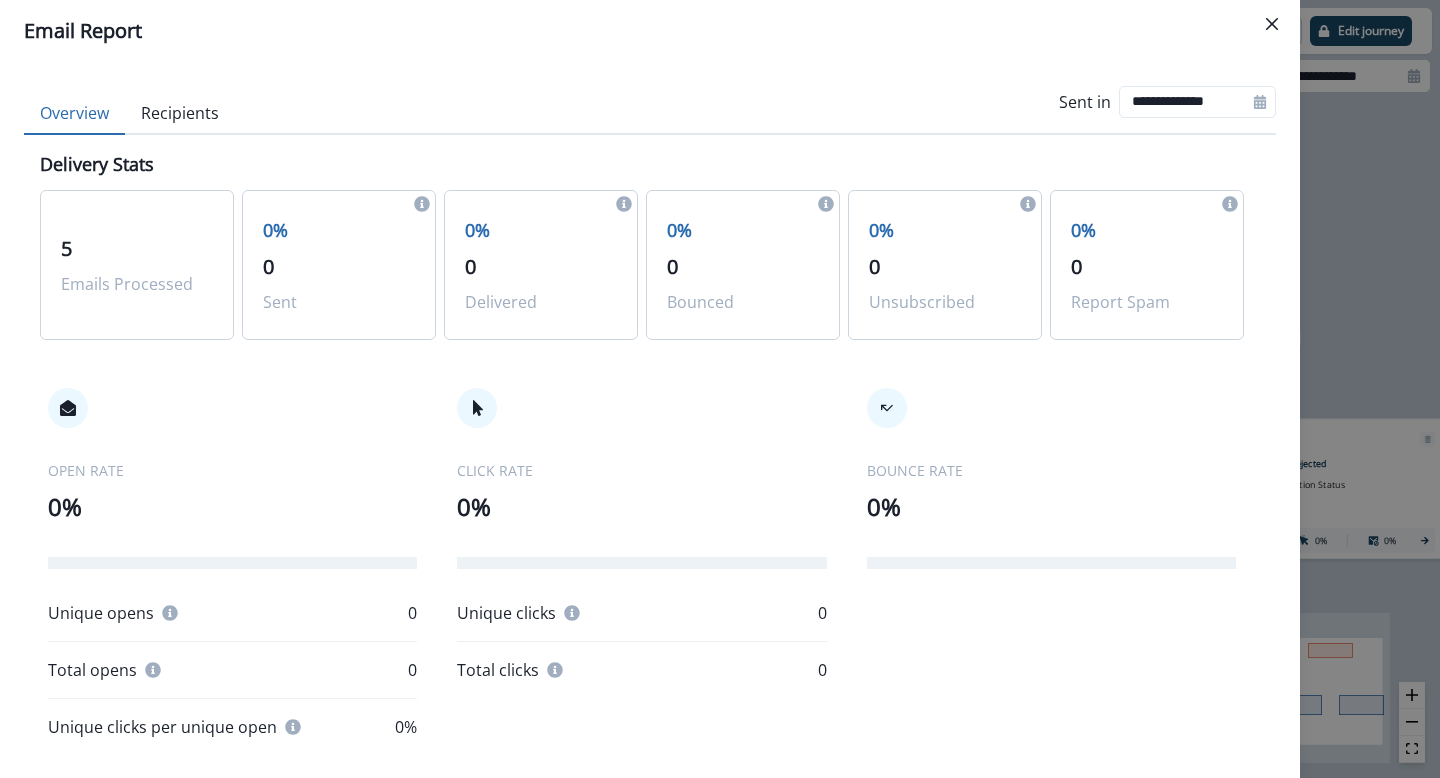click on "Overview" at bounding box center (74, 114) 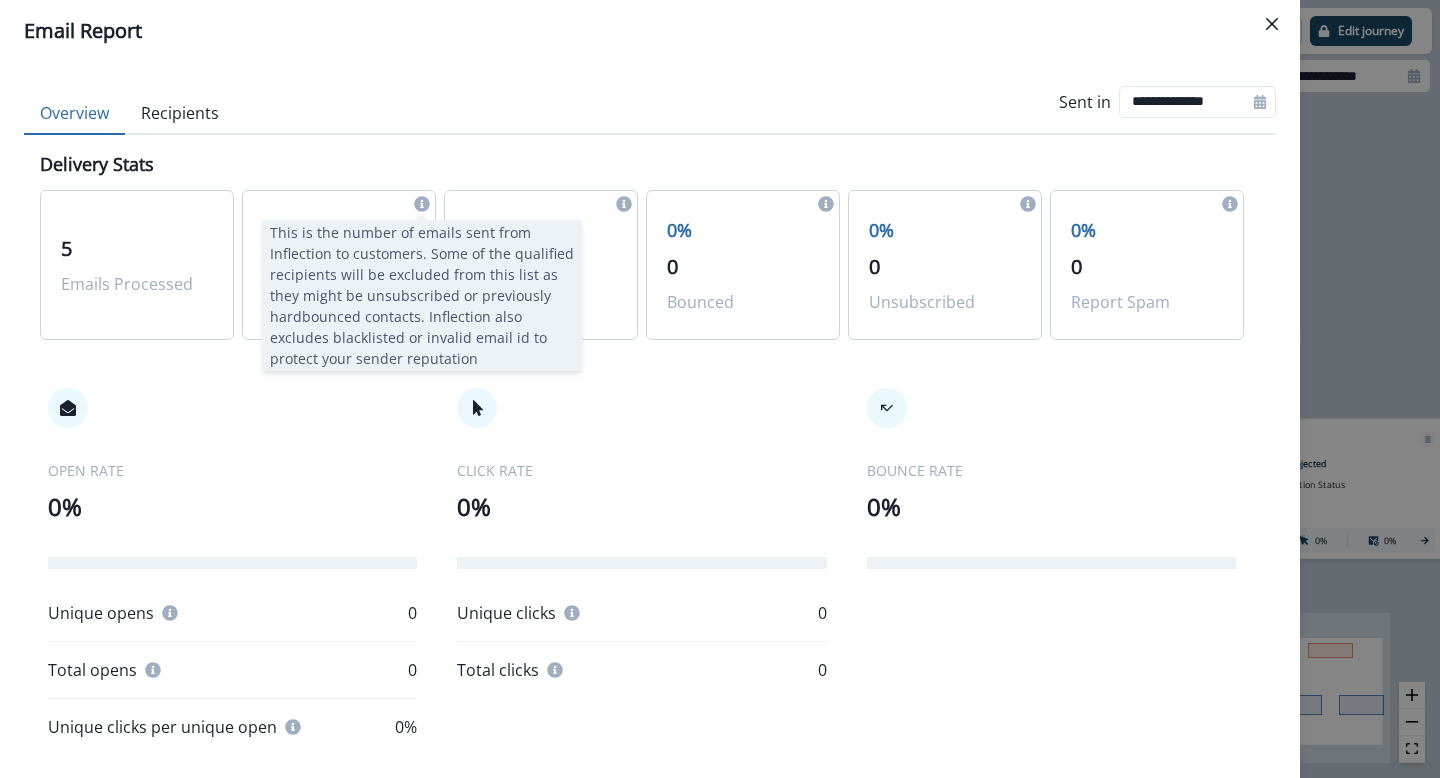 click at bounding box center (422, 204) 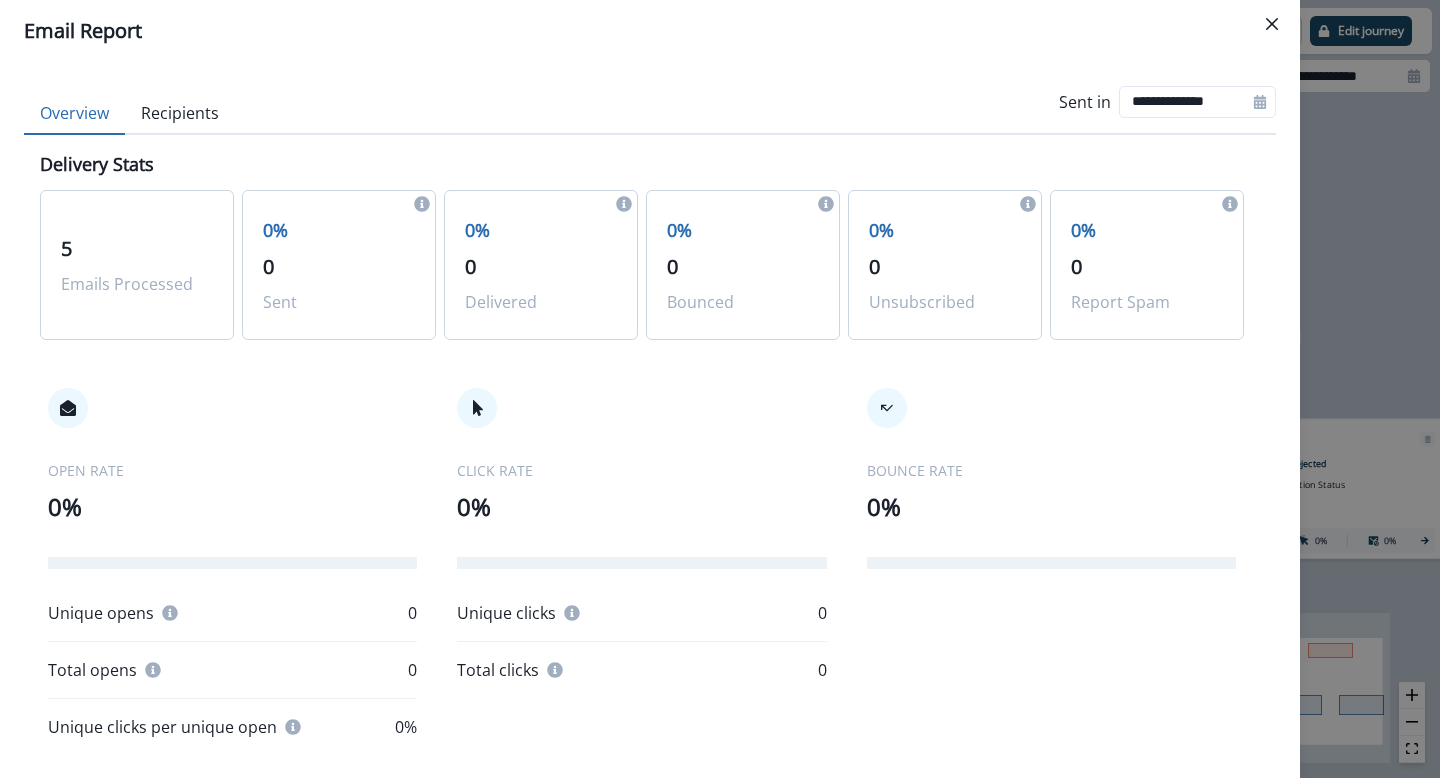 click on "Recipients" at bounding box center (180, 114) 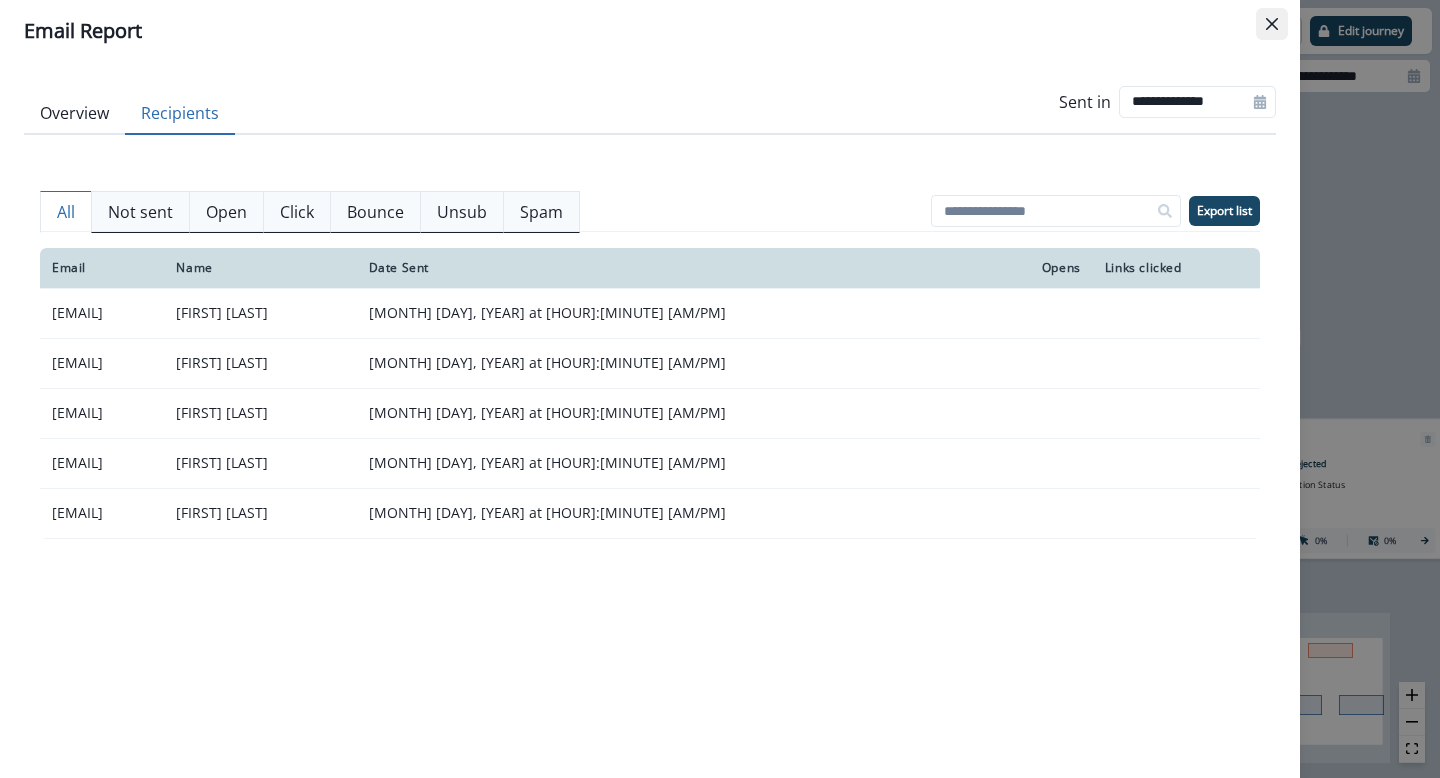 click at bounding box center [1272, 24] 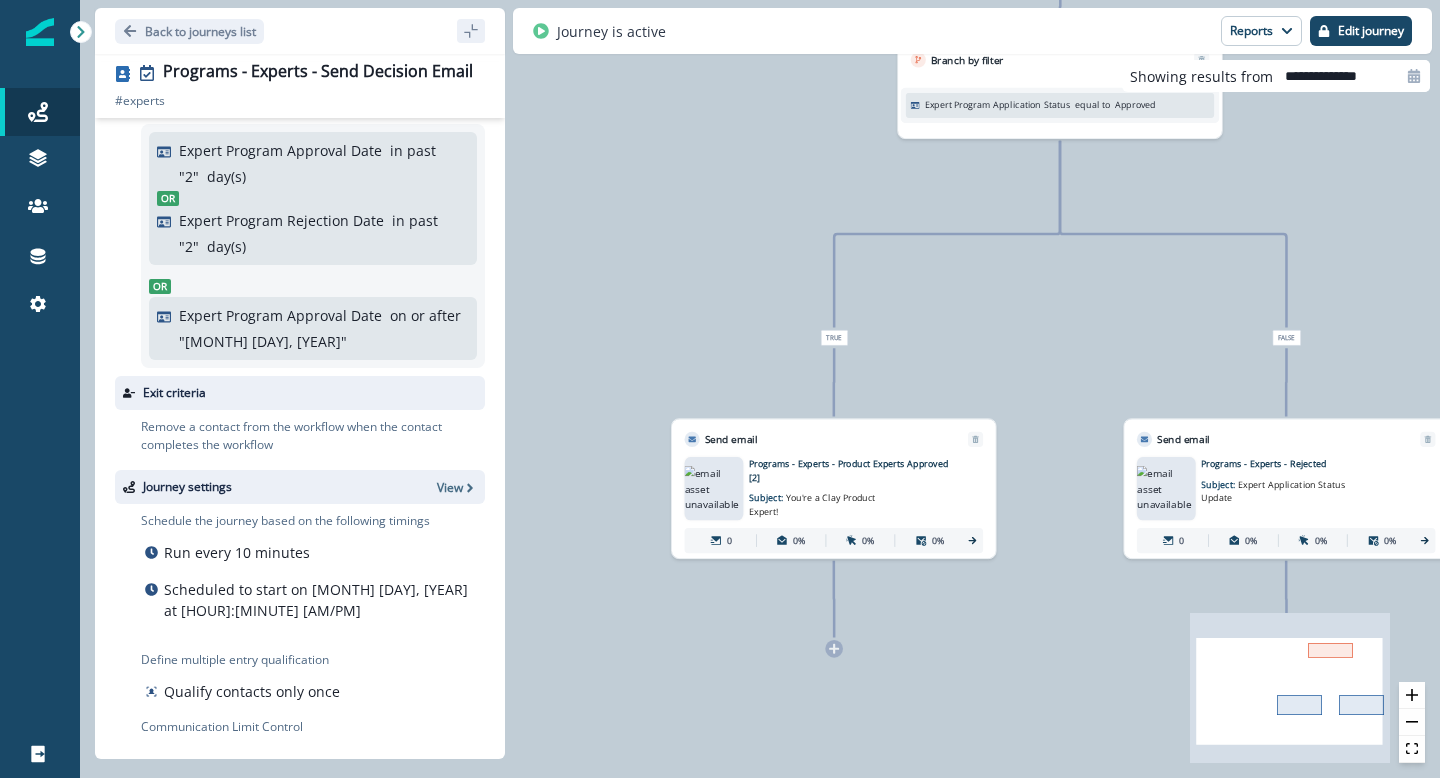 scroll, scrollTop: 133, scrollLeft: 0, axis: vertical 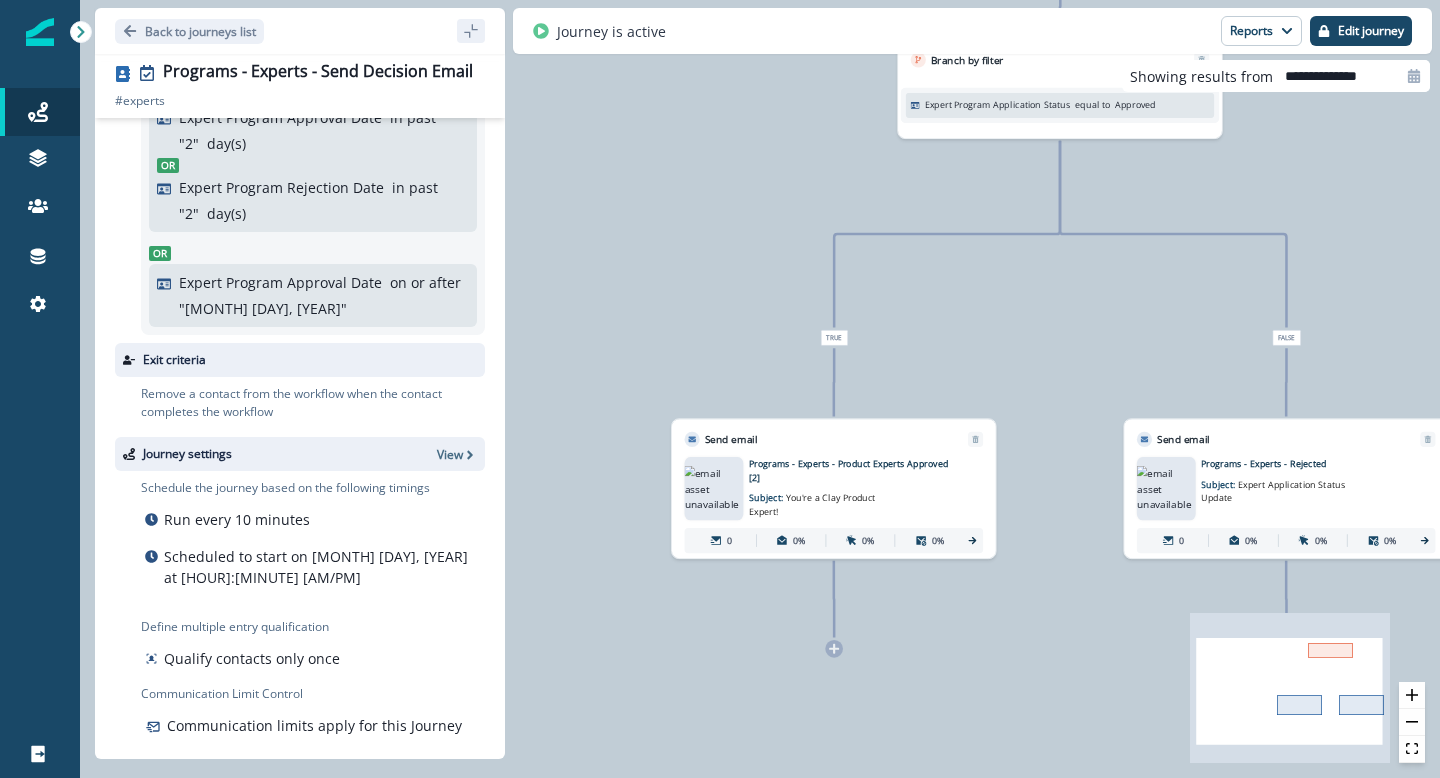 click at bounding box center (714, 489) 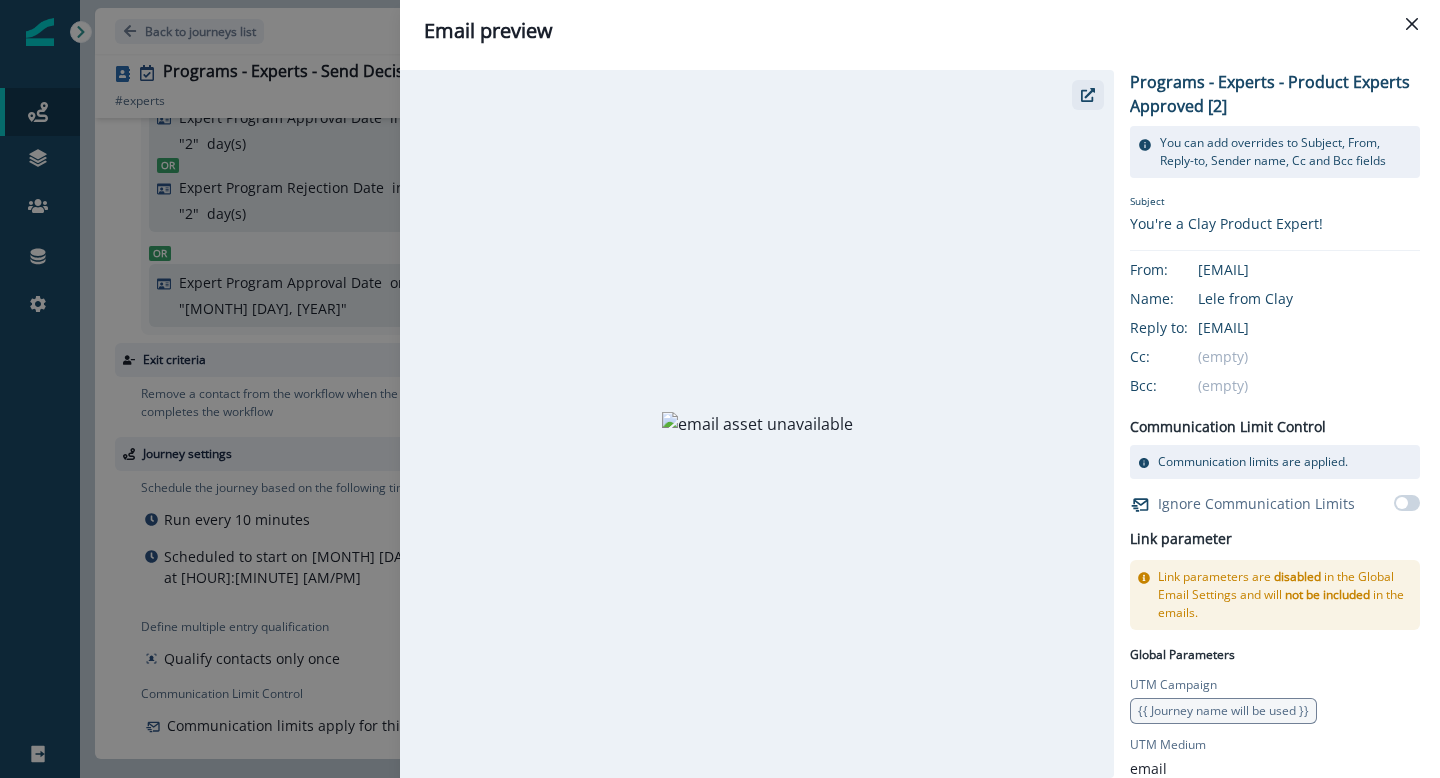 click at bounding box center [1088, 95] 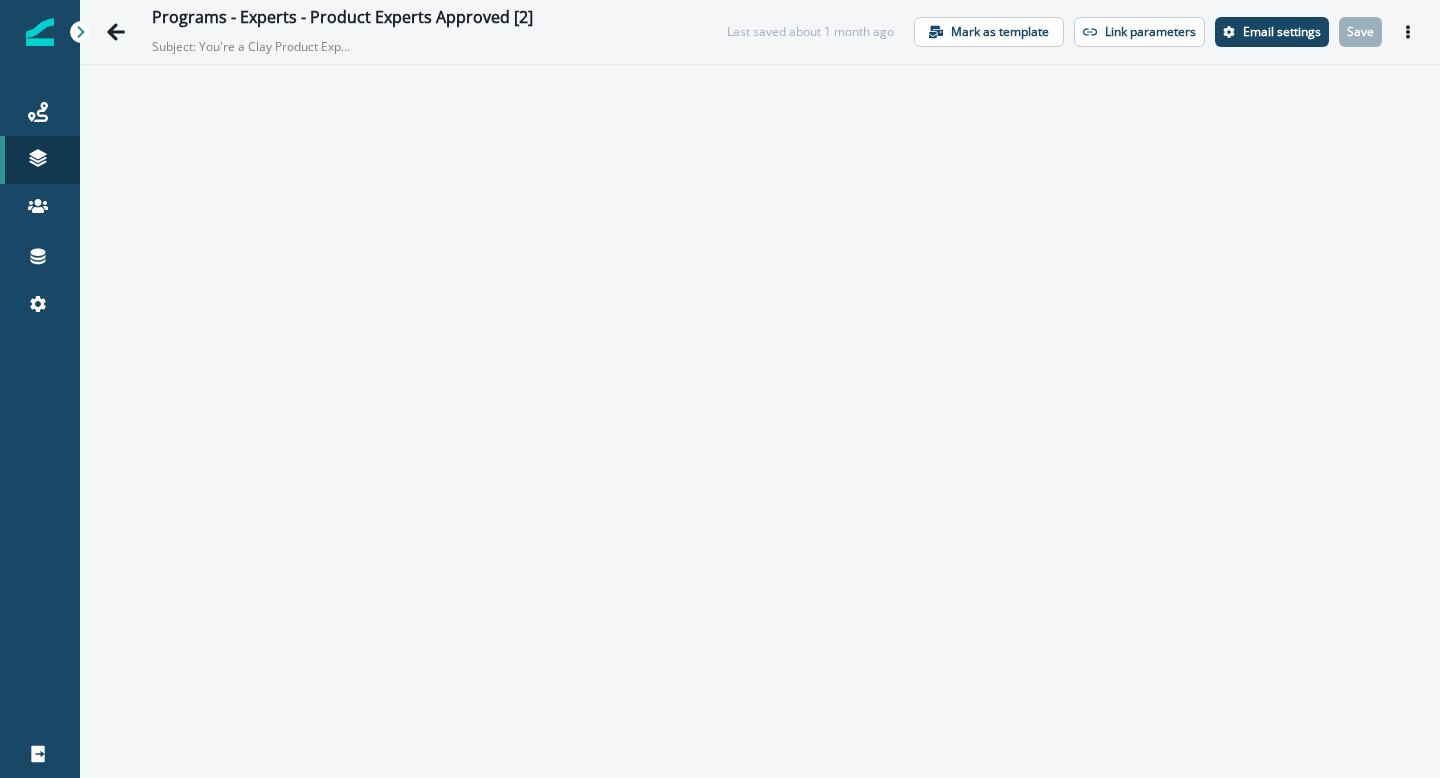 scroll, scrollTop: 0, scrollLeft: 0, axis: both 